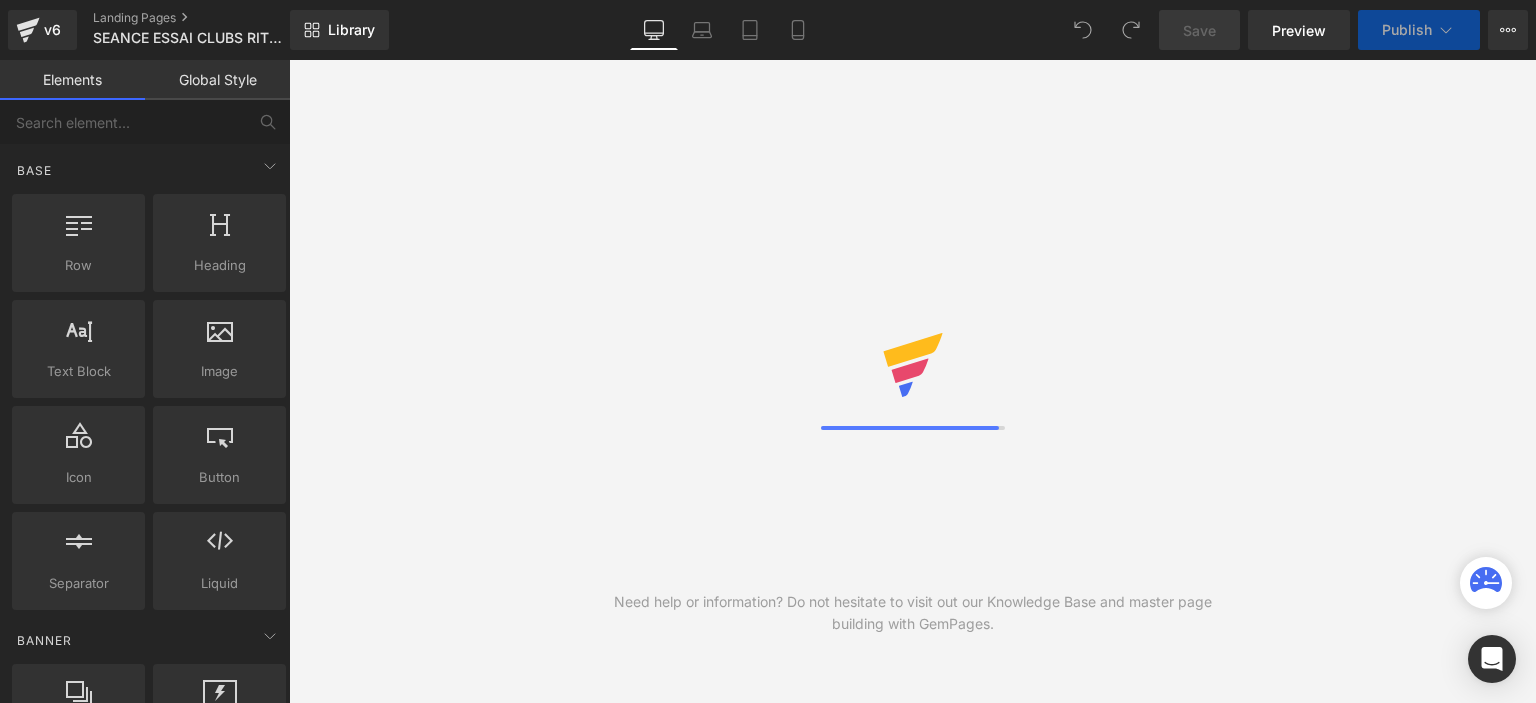 scroll, scrollTop: 0, scrollLeft: 0, axis: both 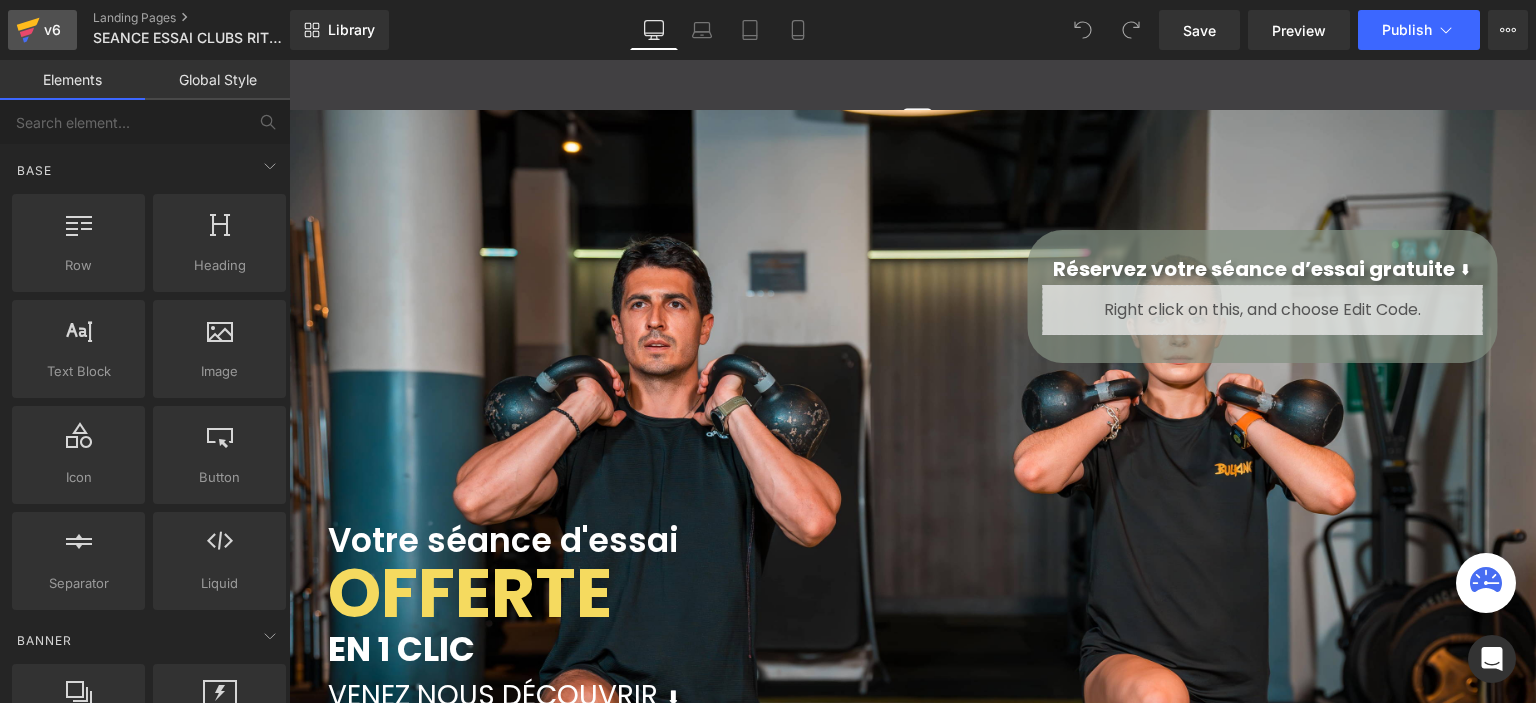click on "v6" at bounding box center (52, 30) 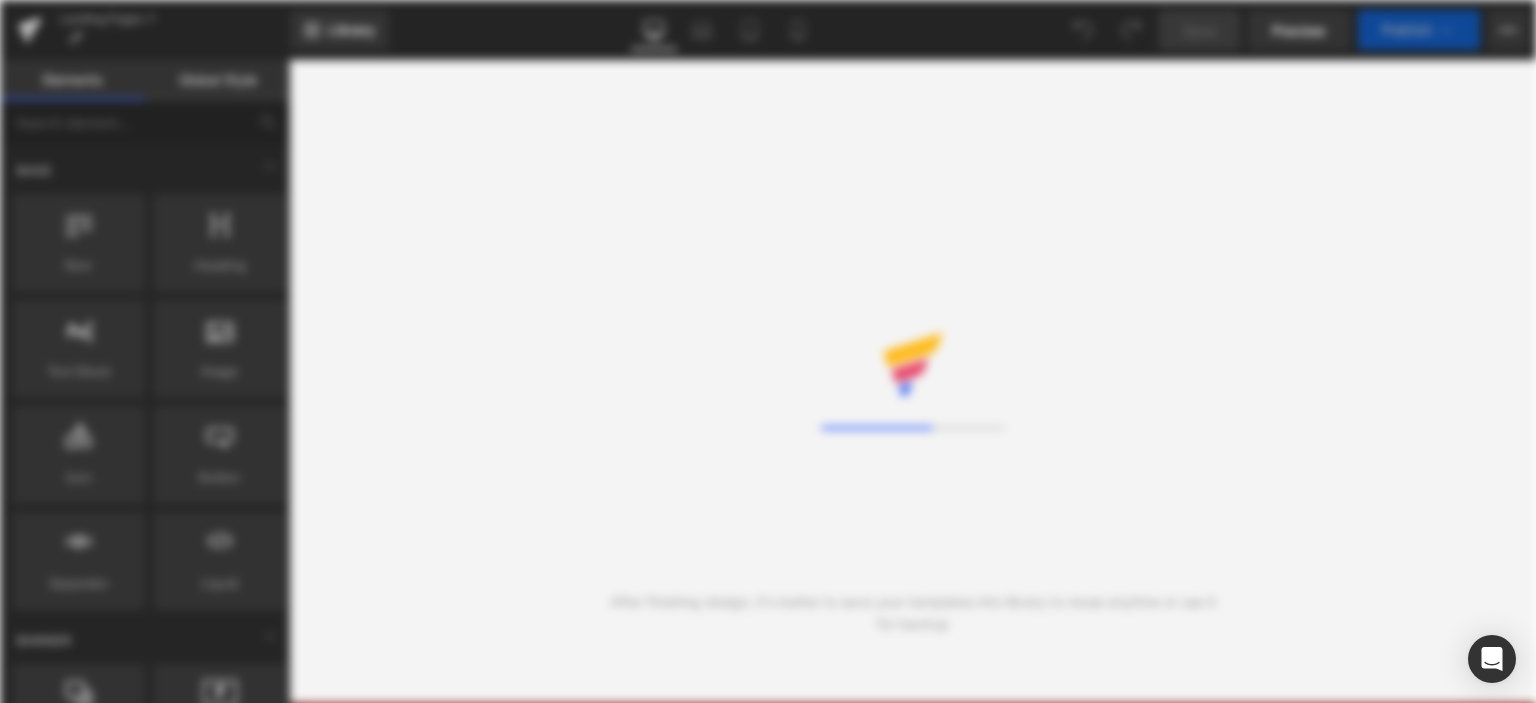 scroll, scrollTop: 0, scrollLeft: 0, axis: both 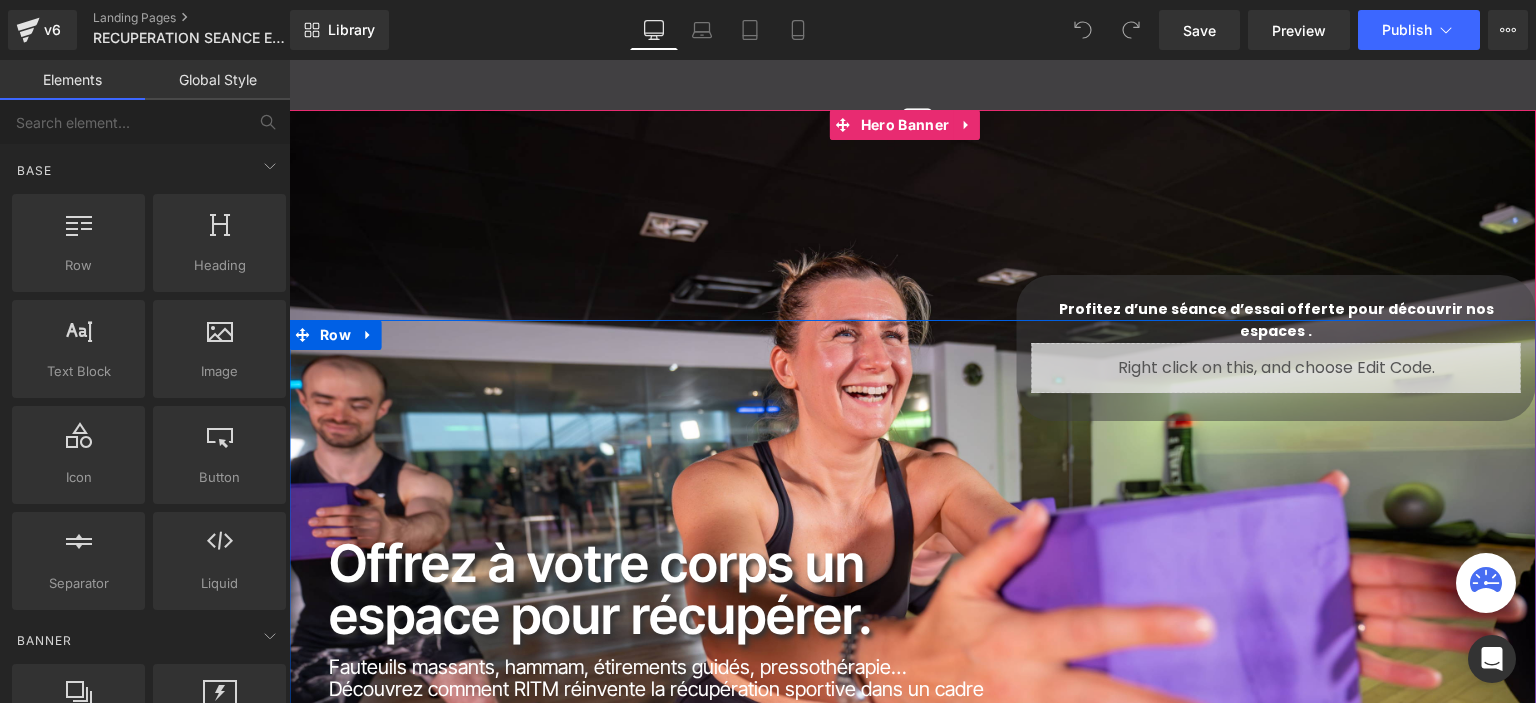 click on "Offrez à votre corps un espace pour récupérer. Heading         Fauteuils massants, hammam, étirements guidés, pressothérapie…  Découvrez comment RITM réinvente la récupération sportive dans un cadre premium. Text Block
Profitez d’une séance d’essai offerte pour découvrir nos espaces .
Heading         Liquid
Row         PLUS D'INFORMATIONS Text Block         Icon         Row
Row" at bounding box center (912, 526) 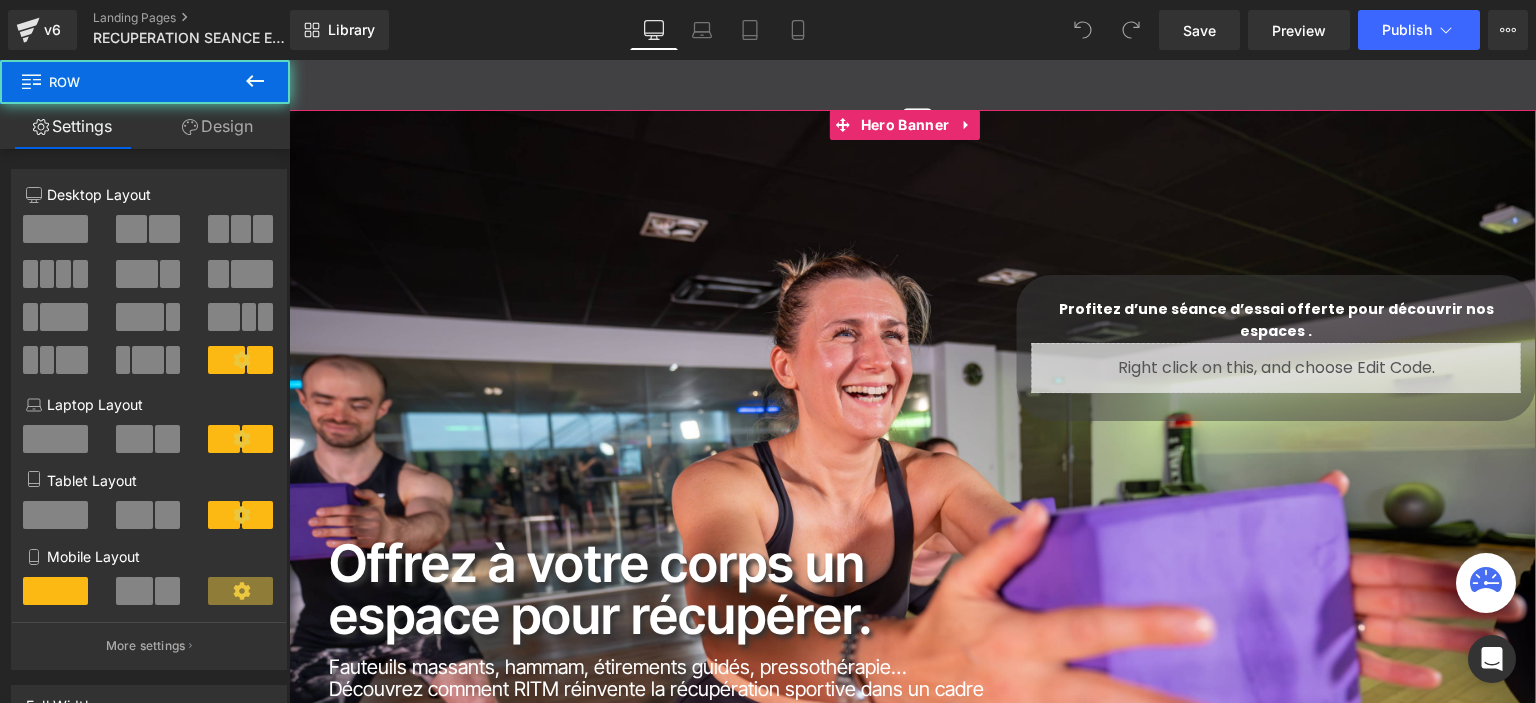 click on "Offrez à votre corps un espace pour récupérer. Heading         Fauteuils massants, hammam, étirements guidés, pressothérapie…  Découvrez comment RITM réinvente la récupération sportive dans un cadre premium. Text Block
Profitez d’une séance d’essai offerte pour découvrir nos espaces .
Heading         Liquid
Row         PLUS D'INFORMATIONS Text Block         Icon         Row
Row   55px" at bounding box center (912, 525) 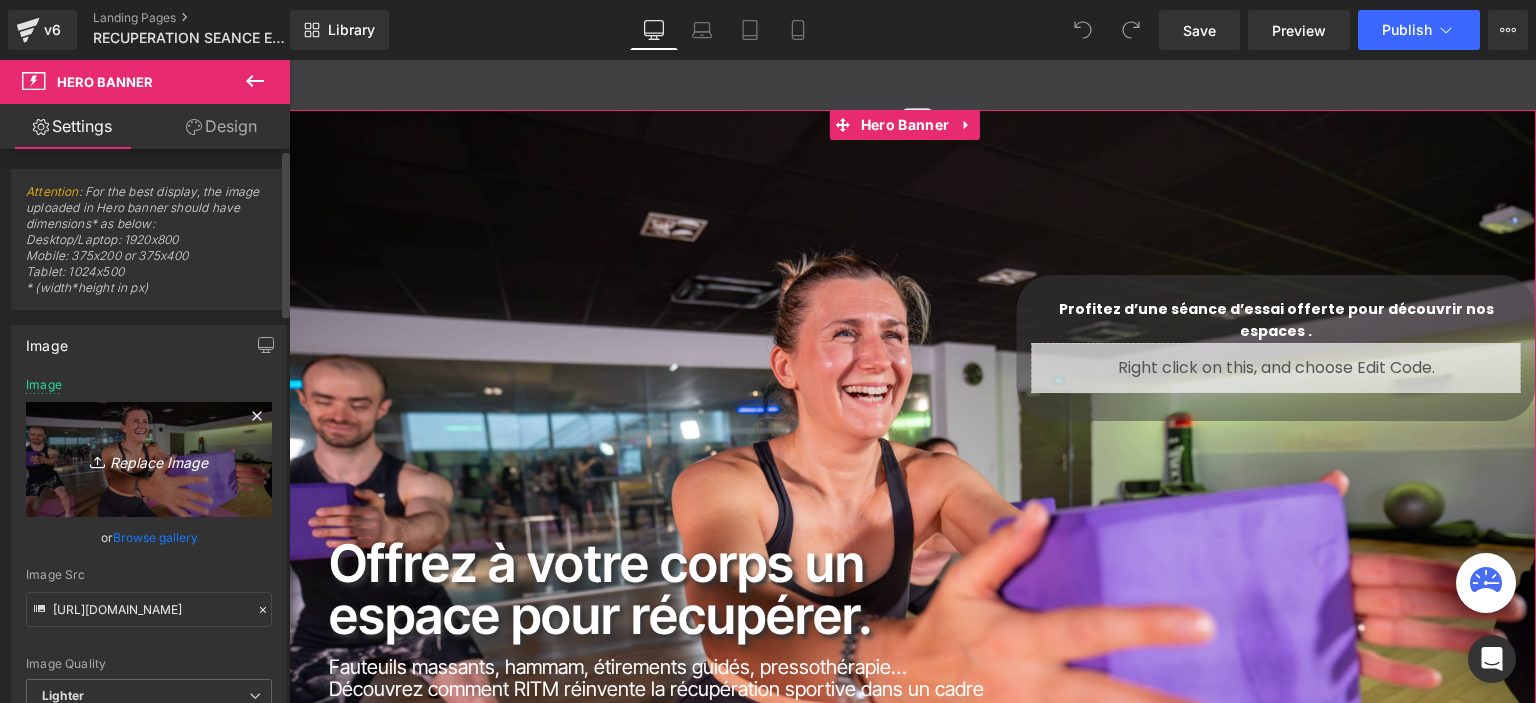 click on "Replace Image" at bounding box center (149, 459) 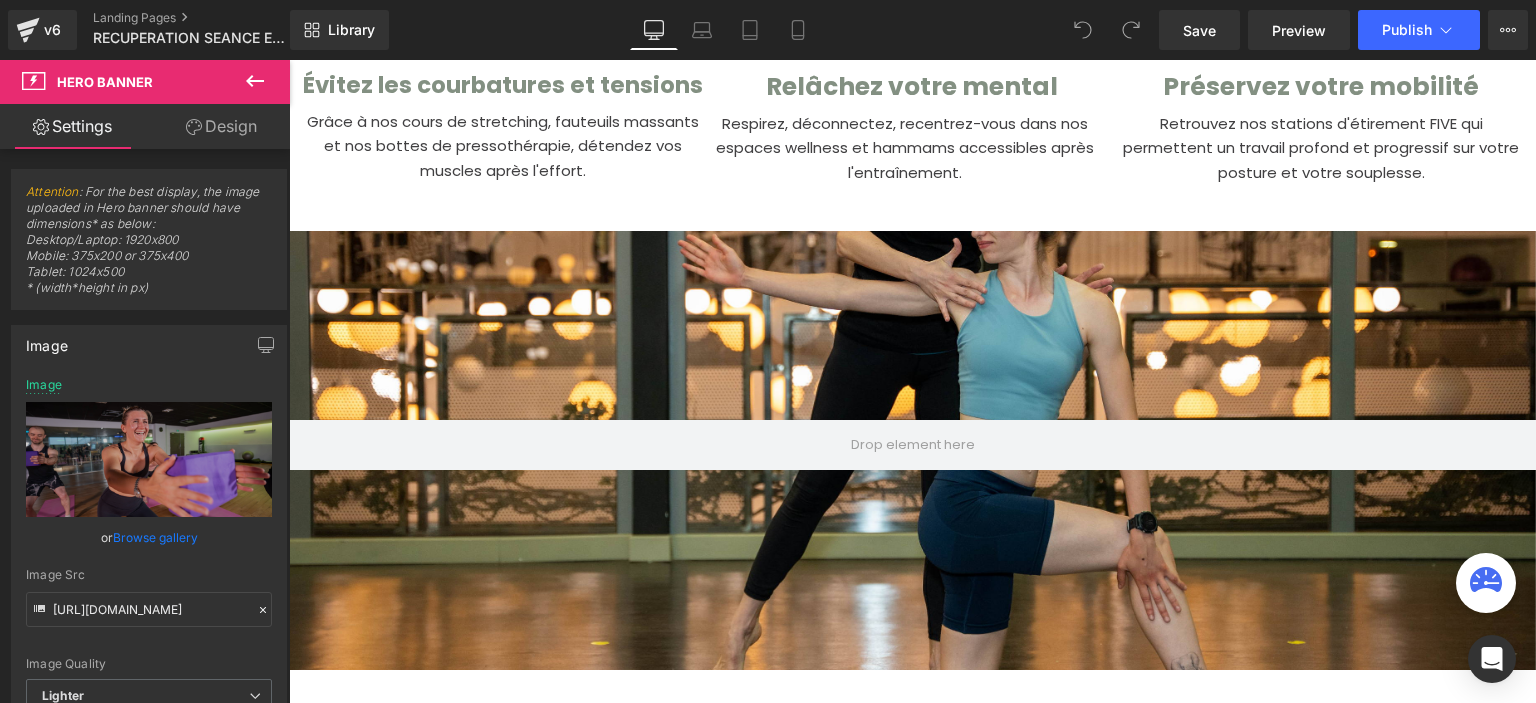 scroll, scrollTop: 1300, scrollLeft: 0, axis: vertical 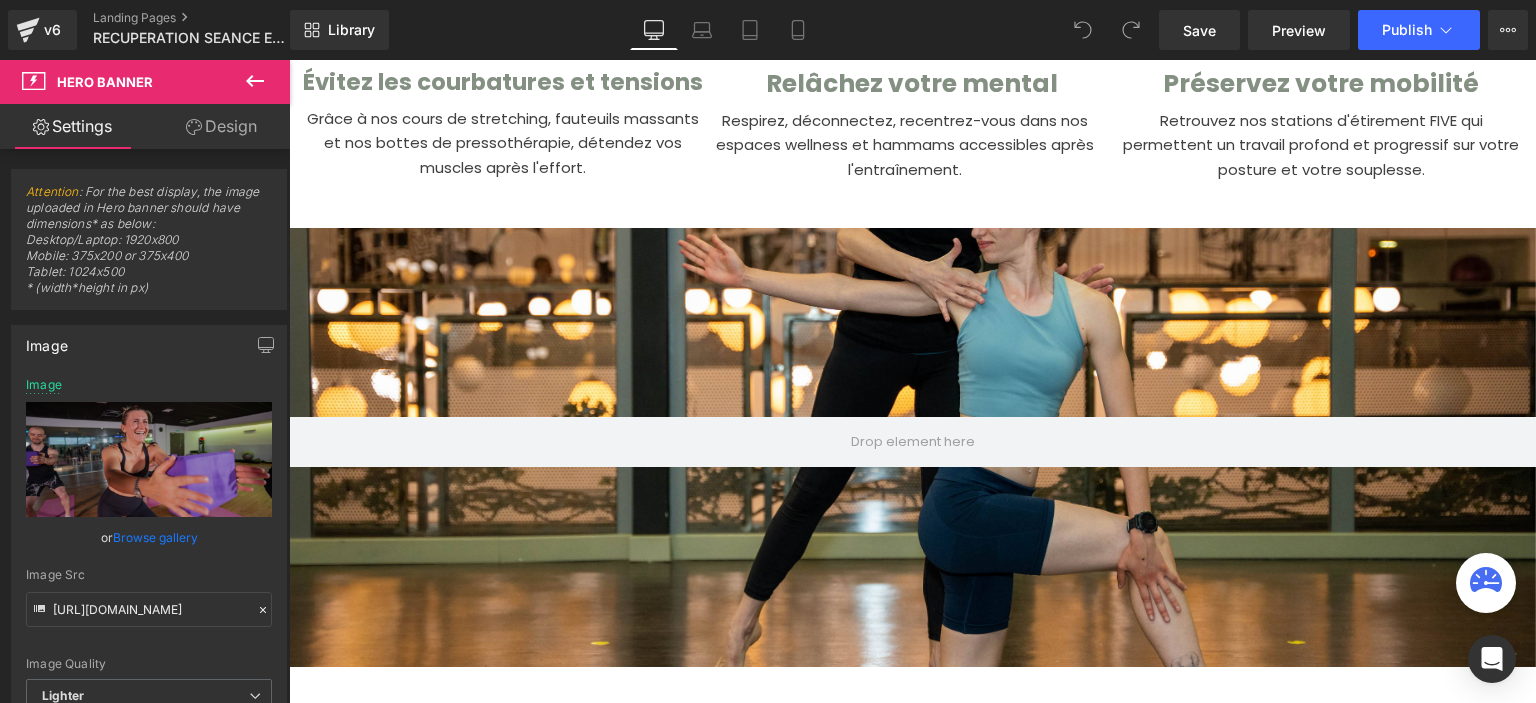 click at bounding box center [912, 387] 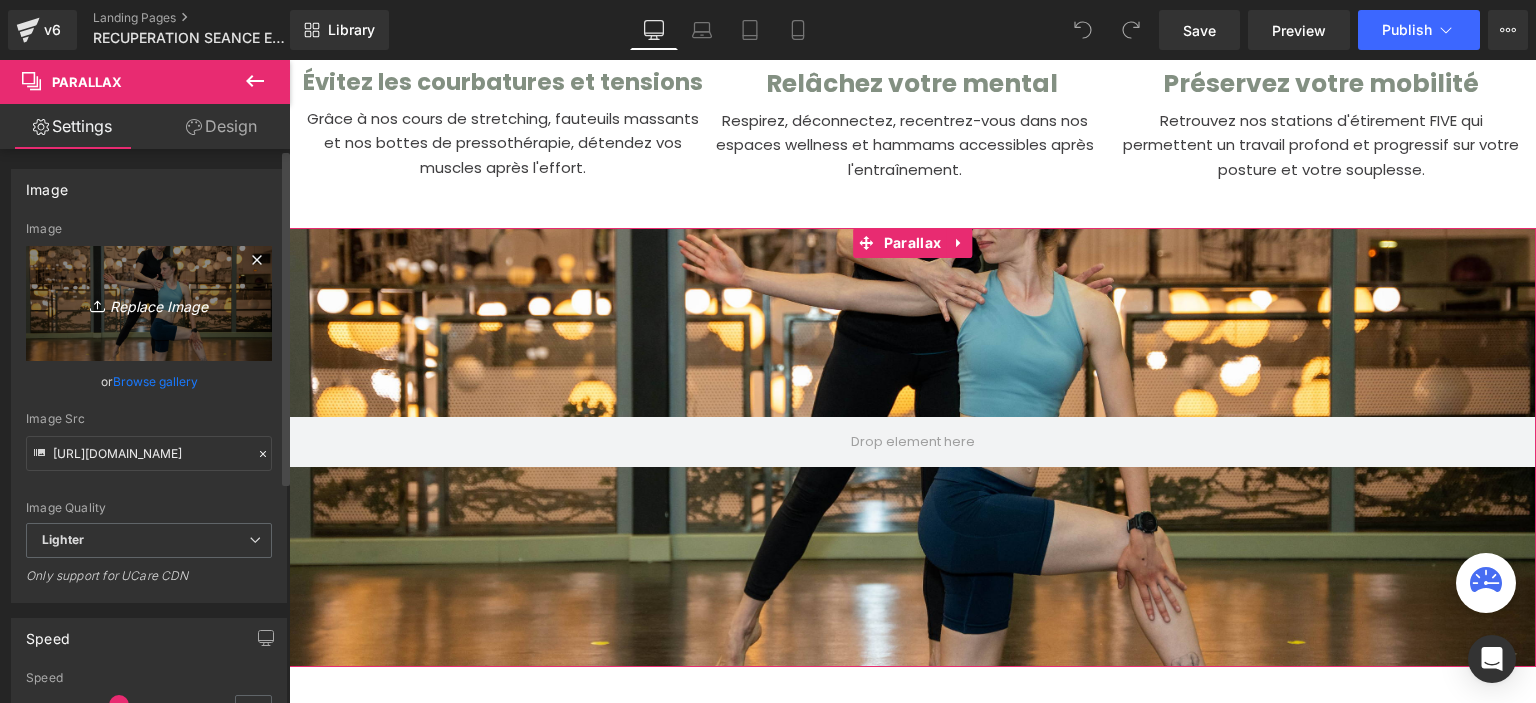 click on "Replace Image" at bounding box center (149, 303) 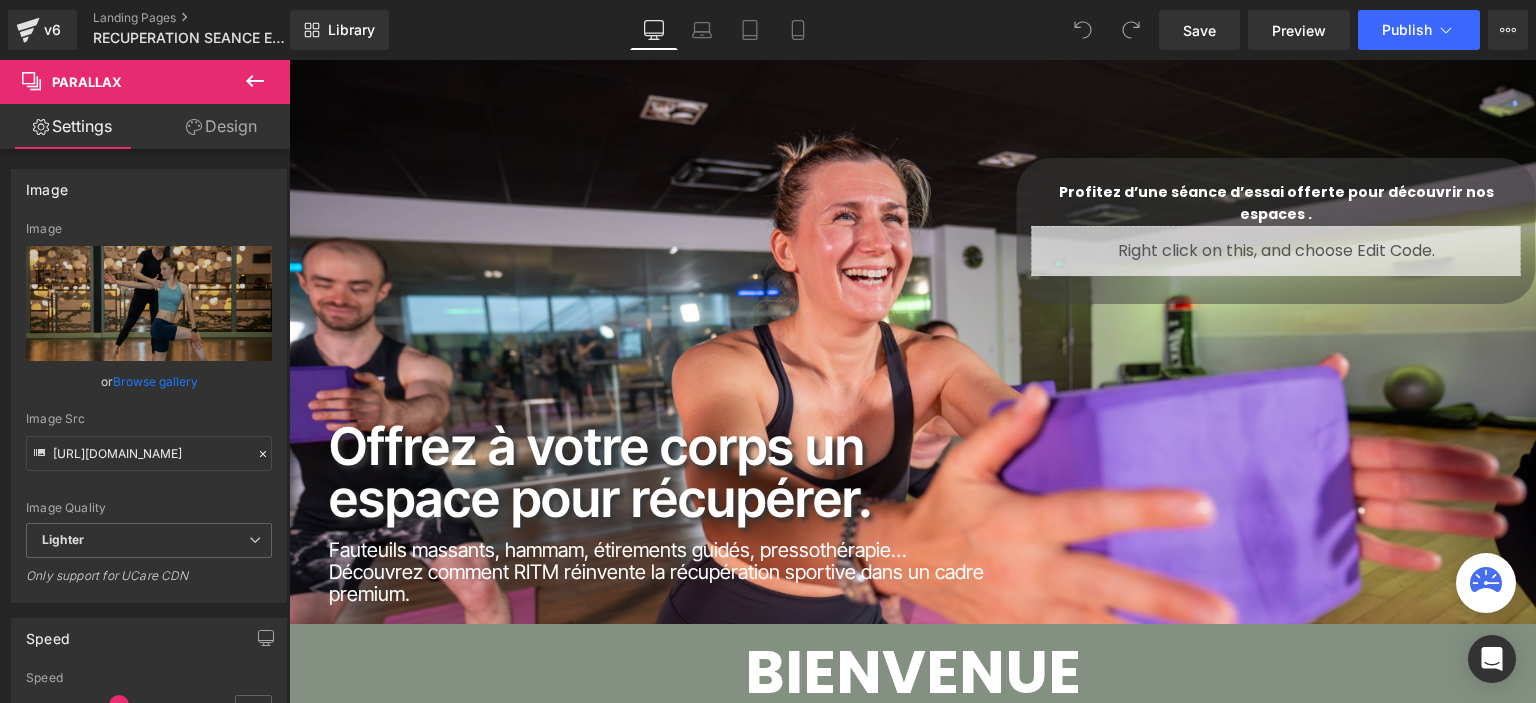 scroll, scrollTop: 0, scrollLeft: 0, axis: both 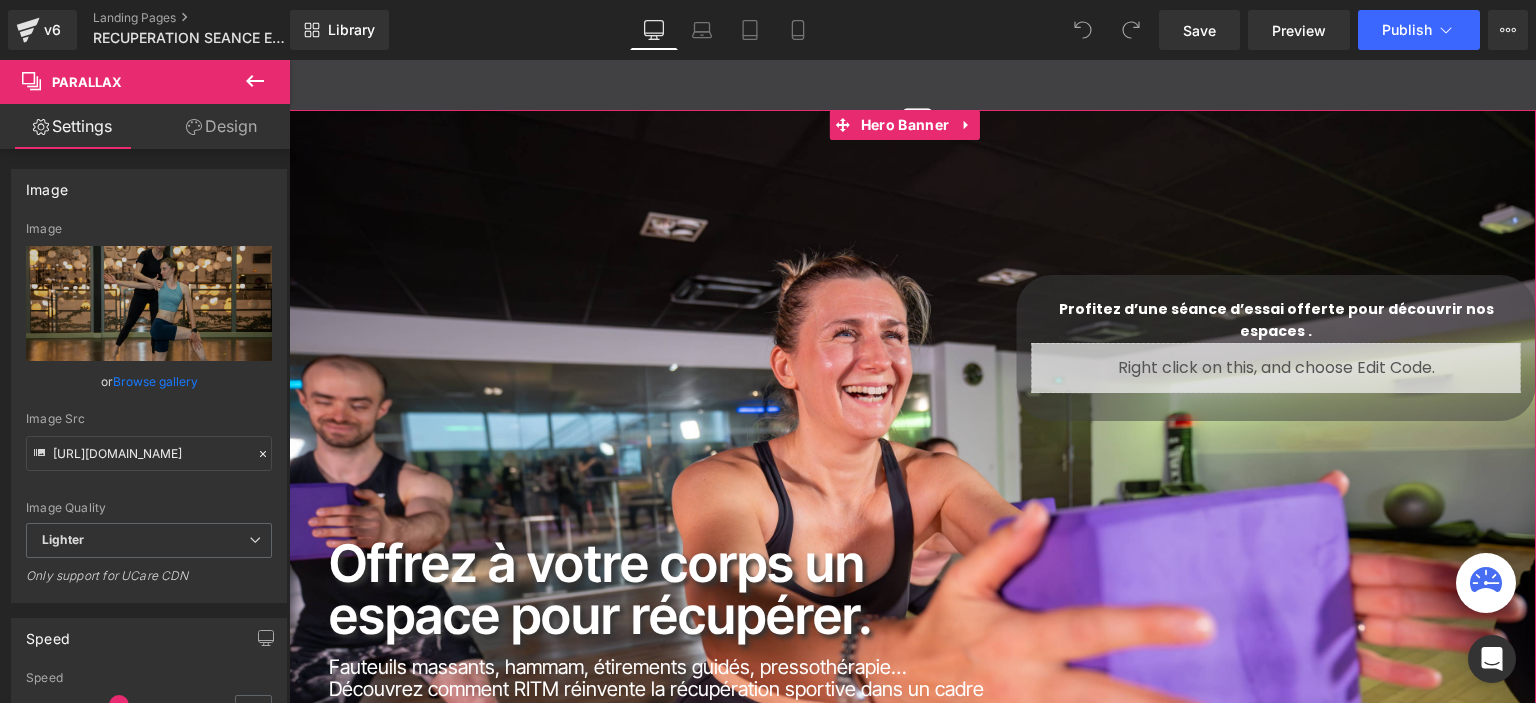click on "Offrez à votre corps un espace pour récupérer. Heading         Fauteuils massants, hammam, étirements guidés, pressothérapie…  Découvrez comment RITM réinvente la récupération sportive dans un cadre premium. Text Block
Profitez d’une séance d’essai offerte pour découvrir nos espaces .
Heading         Liquid
Row         PLUS D'INFORMATIONS Text Block         Icon         Row
Row   55px" at bounding box center [912, 525] 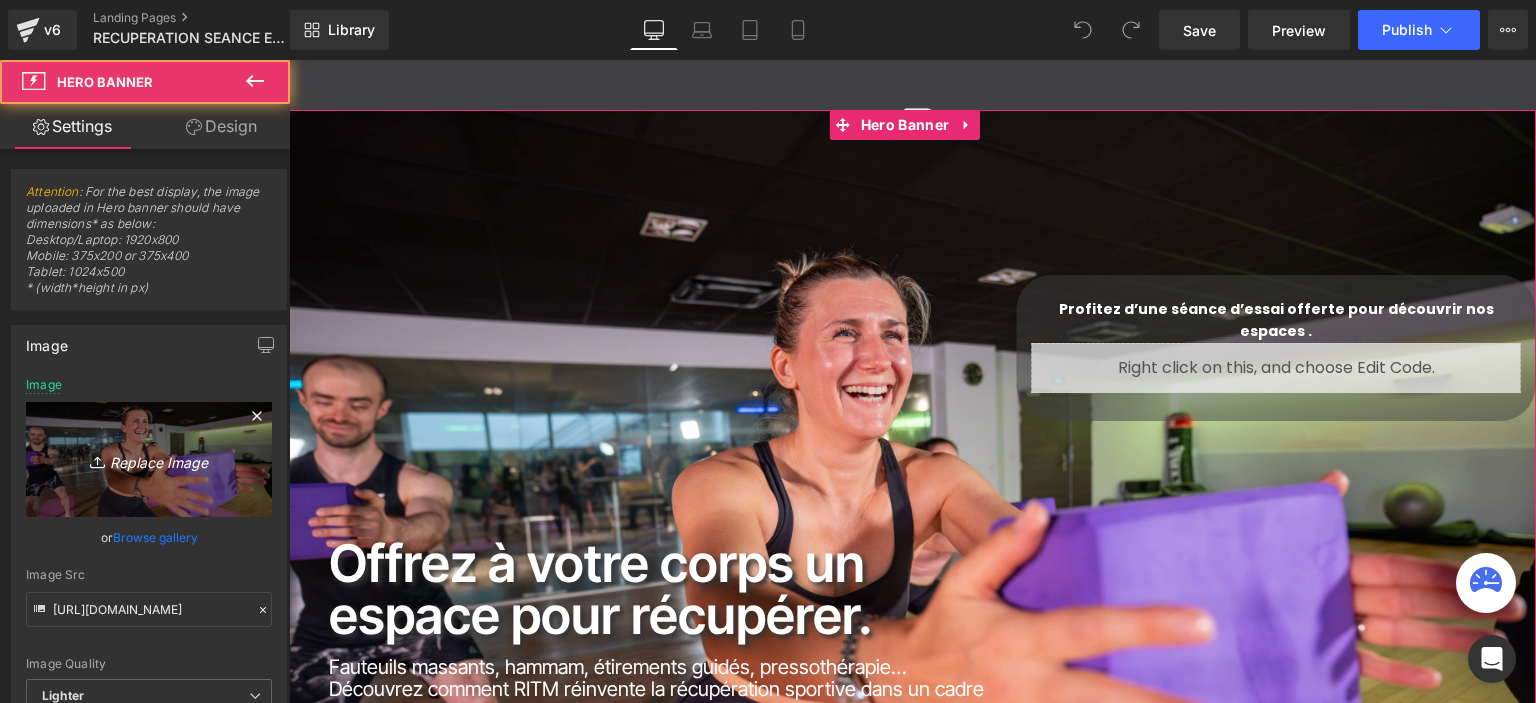 click on "Replace Image" at bounding box center [149, 459] 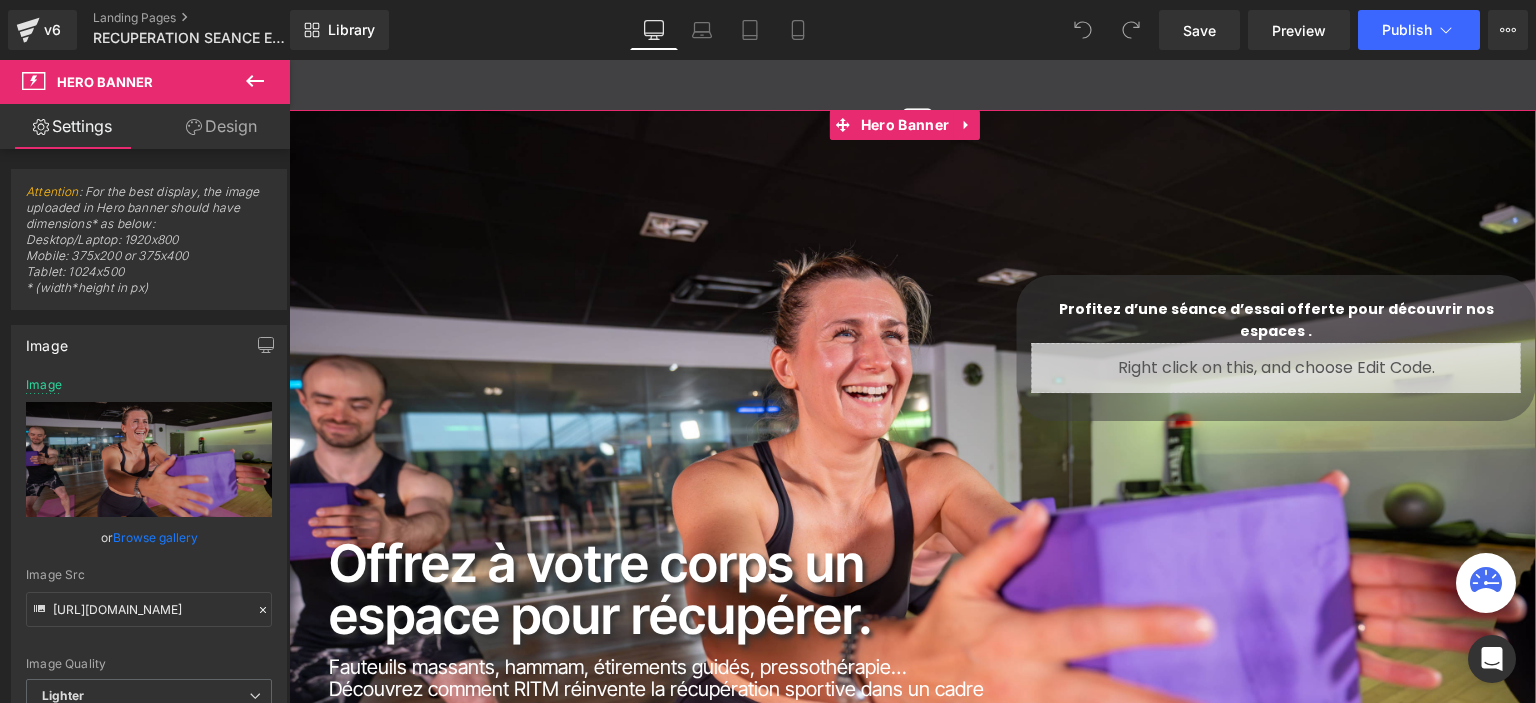 click on "Offrez à votre corps un espace pour récupérer. Heading         Fauteuils massants, hammam, étirements guidés, pressothérapie…  Découvrez comment RITM réinvente la récupération sportive dans un cadre premium. Text Block
Profitez d’une séance d’essai offerte pour découvrir nos espaces .
Heading         Liquid
Row         PLUS D'INFORMATIONS Text Block         Icon         Row
Row   55px" at bounding box center (912, 525) 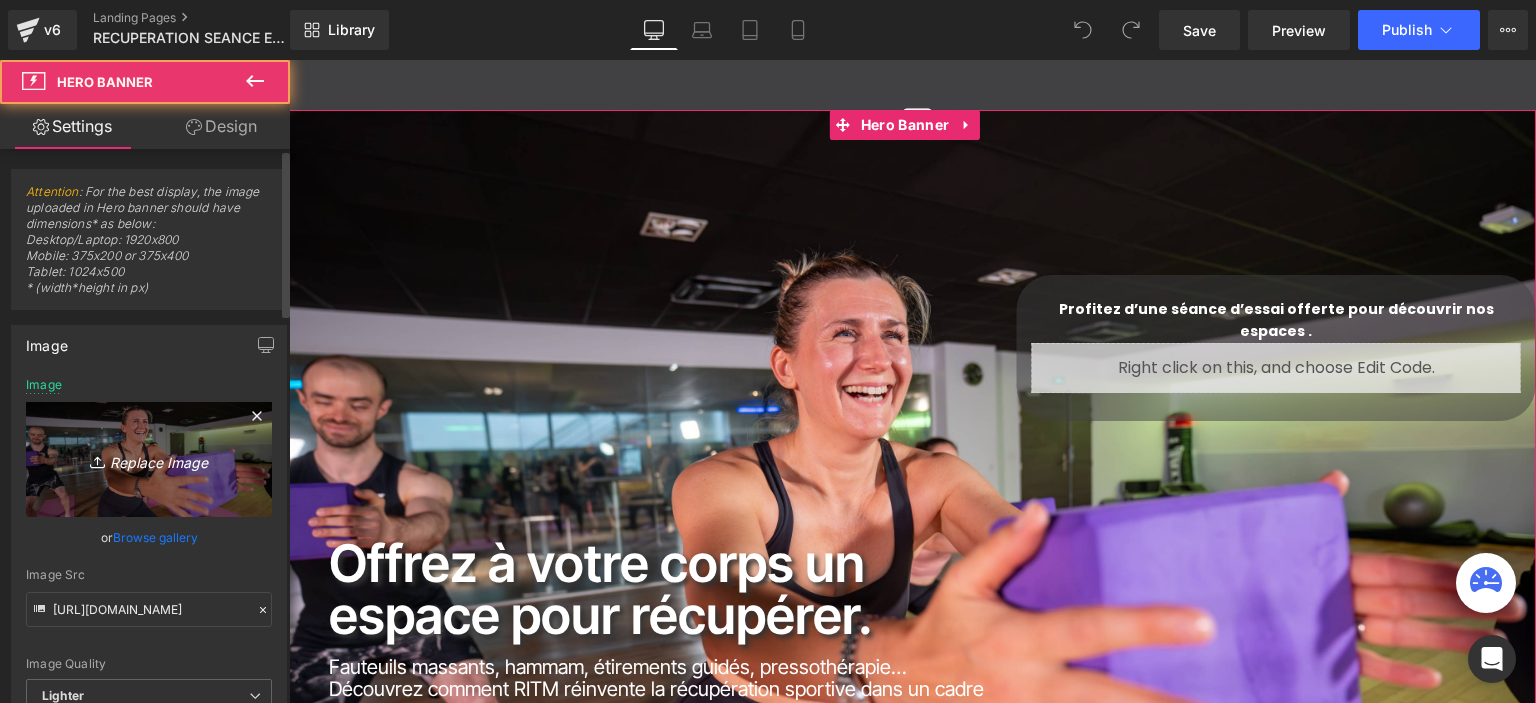 click on "Replace Image" at bounding box center [149, 459] 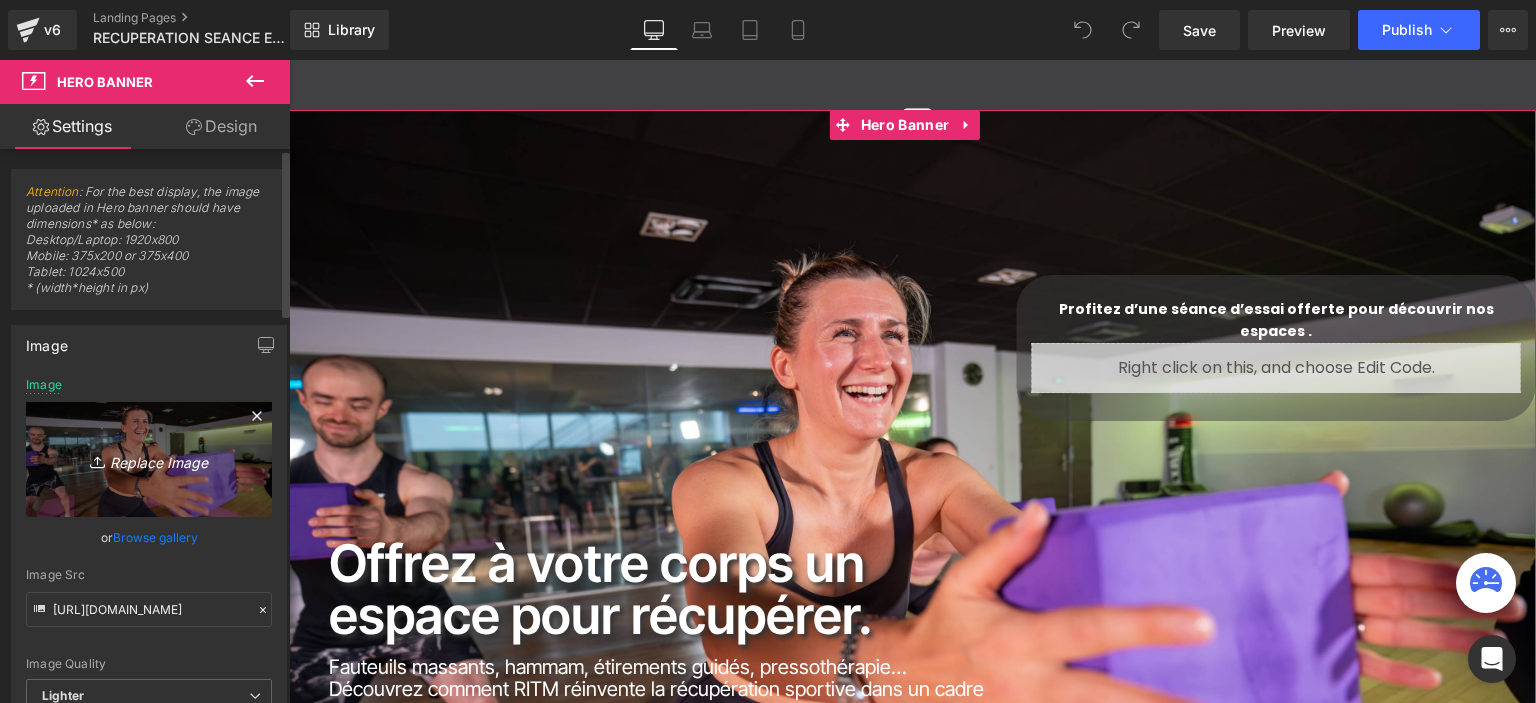 type on "C:\fakepath\WhatsApp Image [DATE] à 15.52.39_3443bea0 (1).jpg" 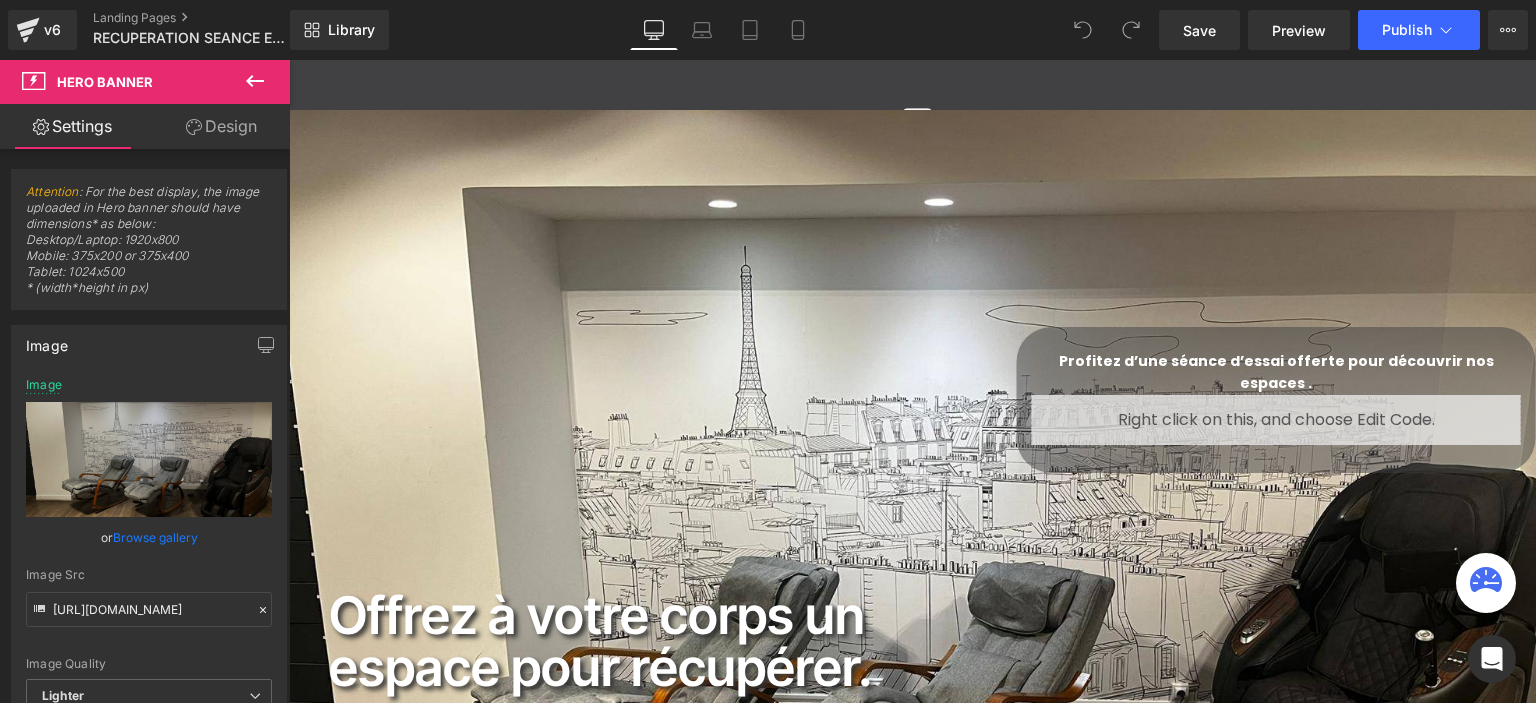 scroll, scrollTop: 10, scrollLeft: 10, axis: both 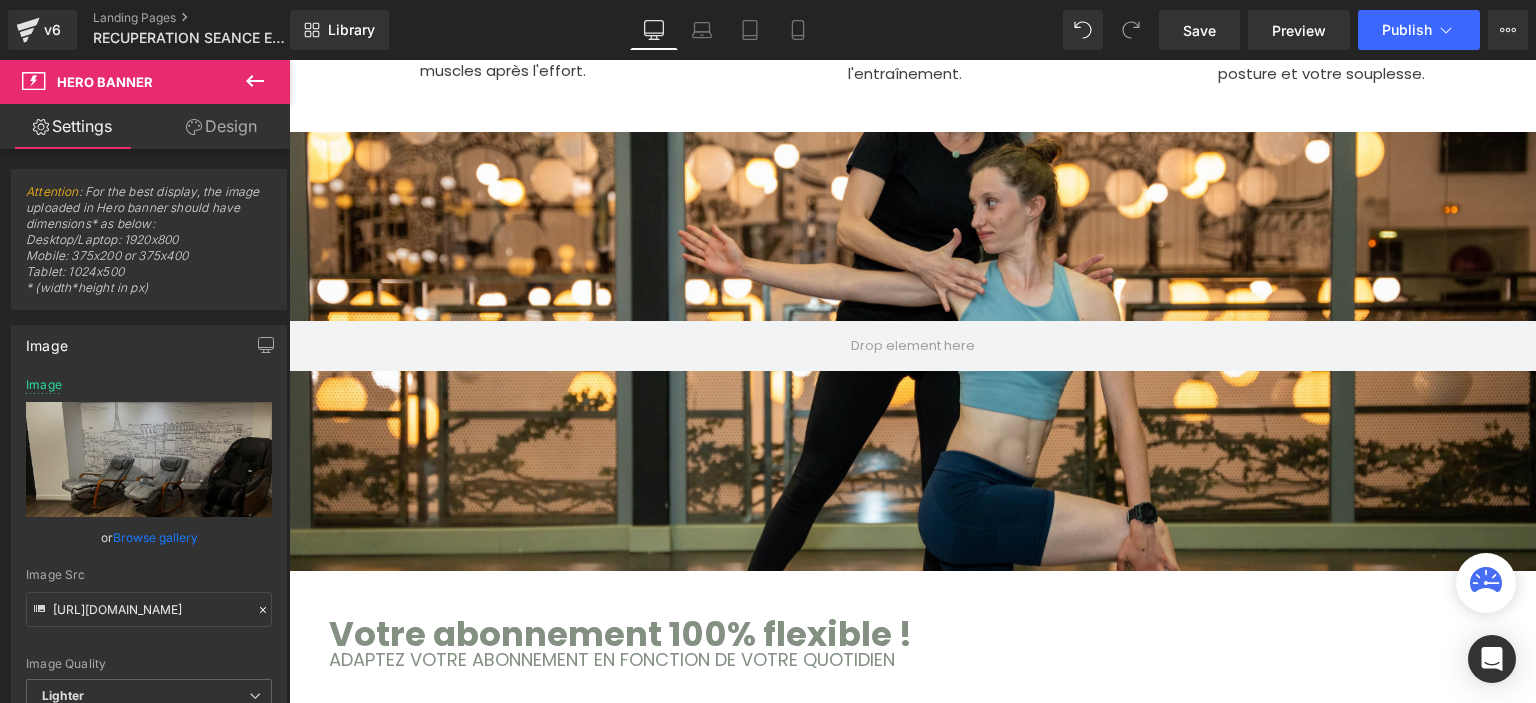 click at bounding box center (912, 377) 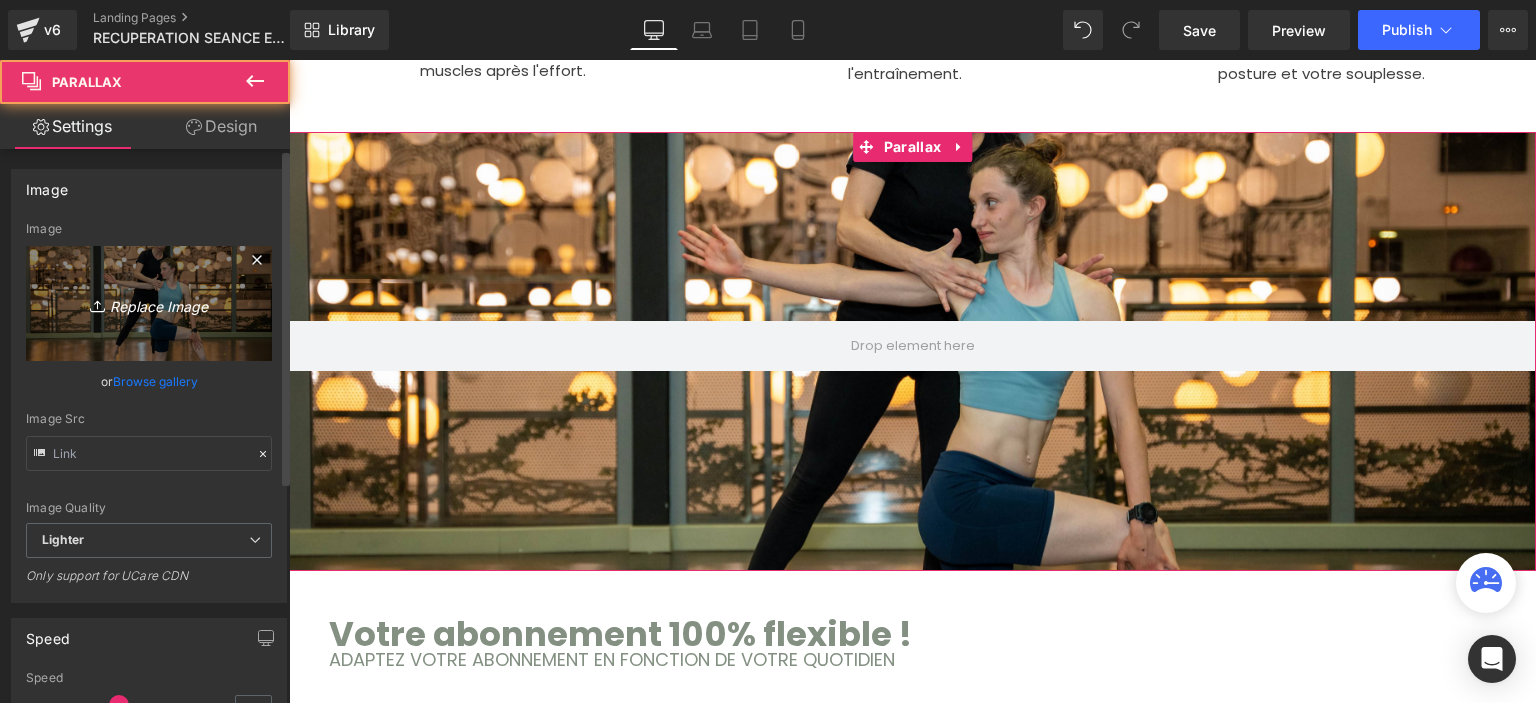 click on "Replace Image" at bounding box center [149, 303] 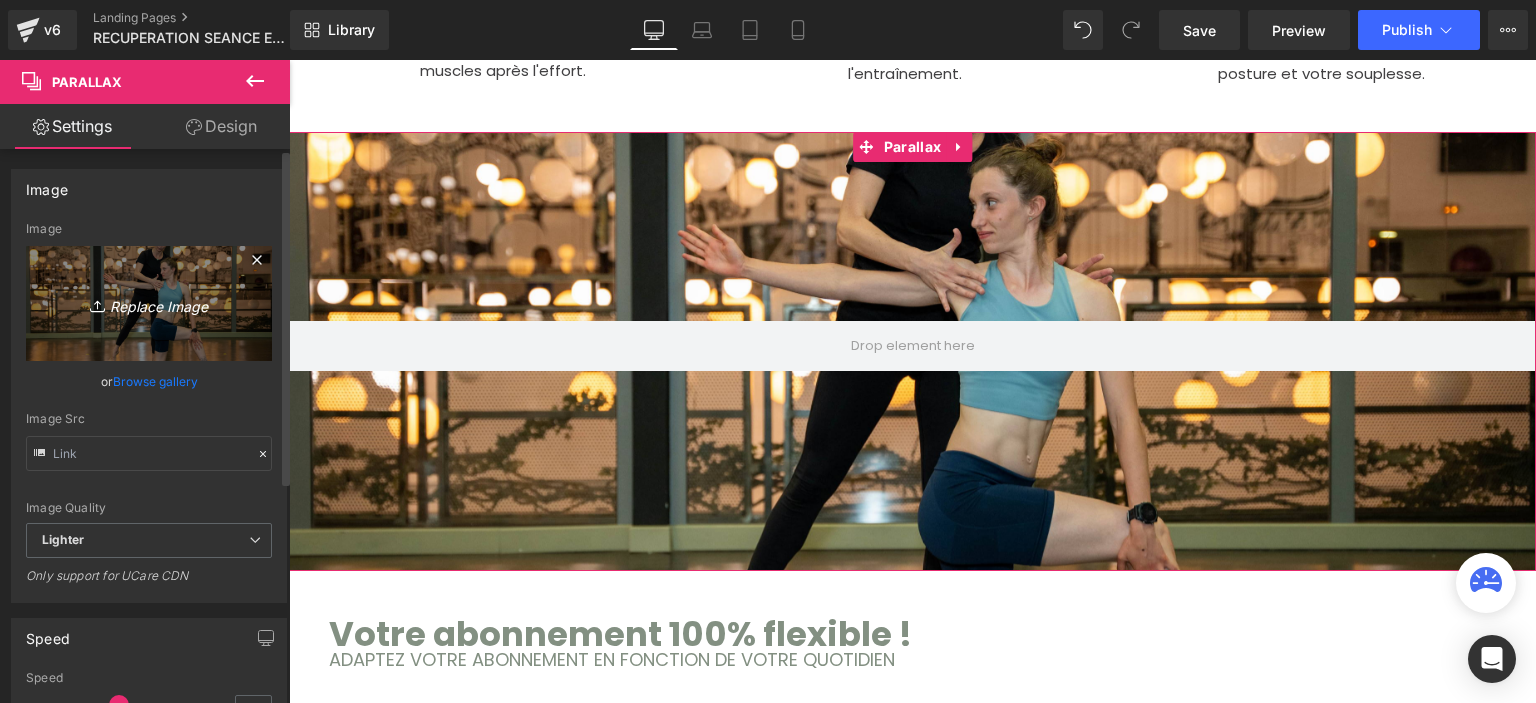 type on "C:\fakepath\WhatsApp Image [DATE] 16.37.50_cb0d1028 (1).jpg" 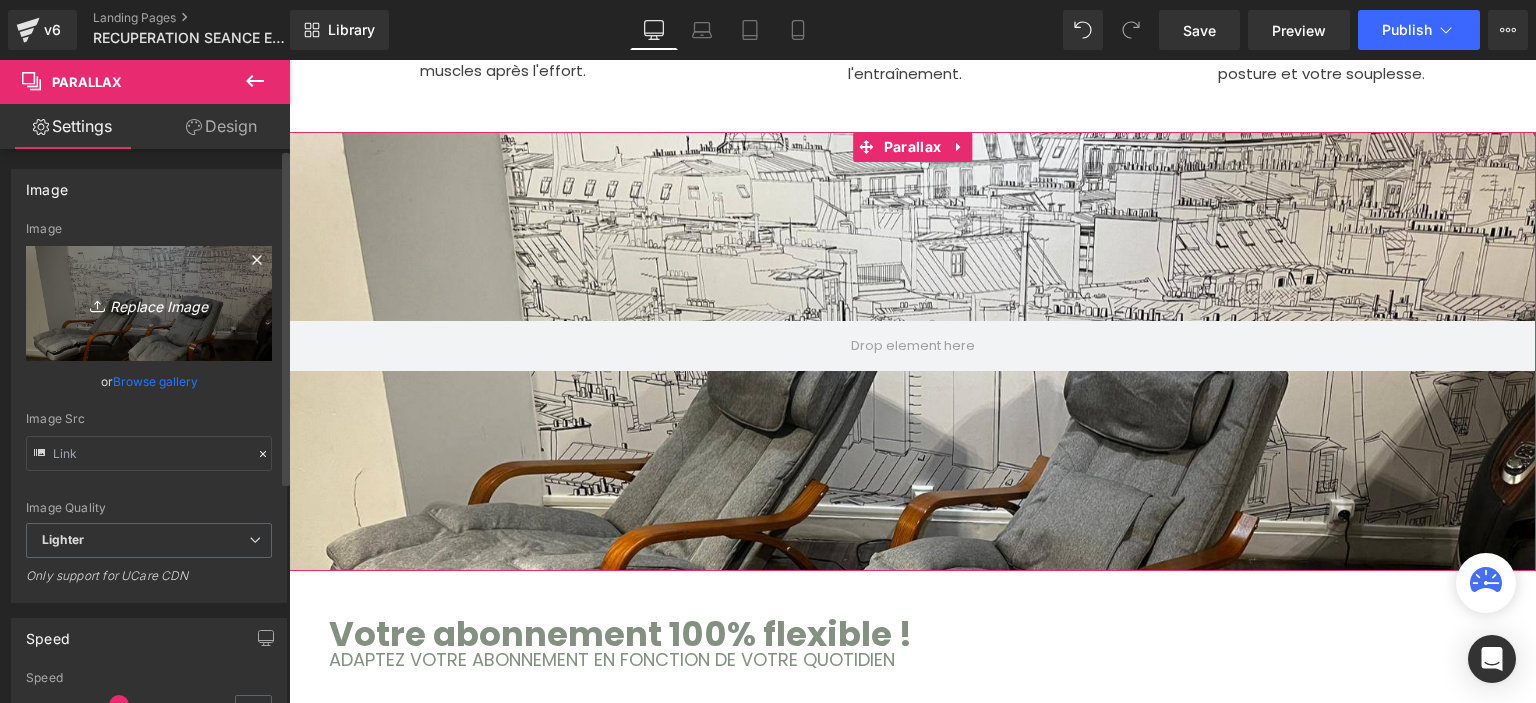 click on "Replace Image" at bounding box center (149, 303) 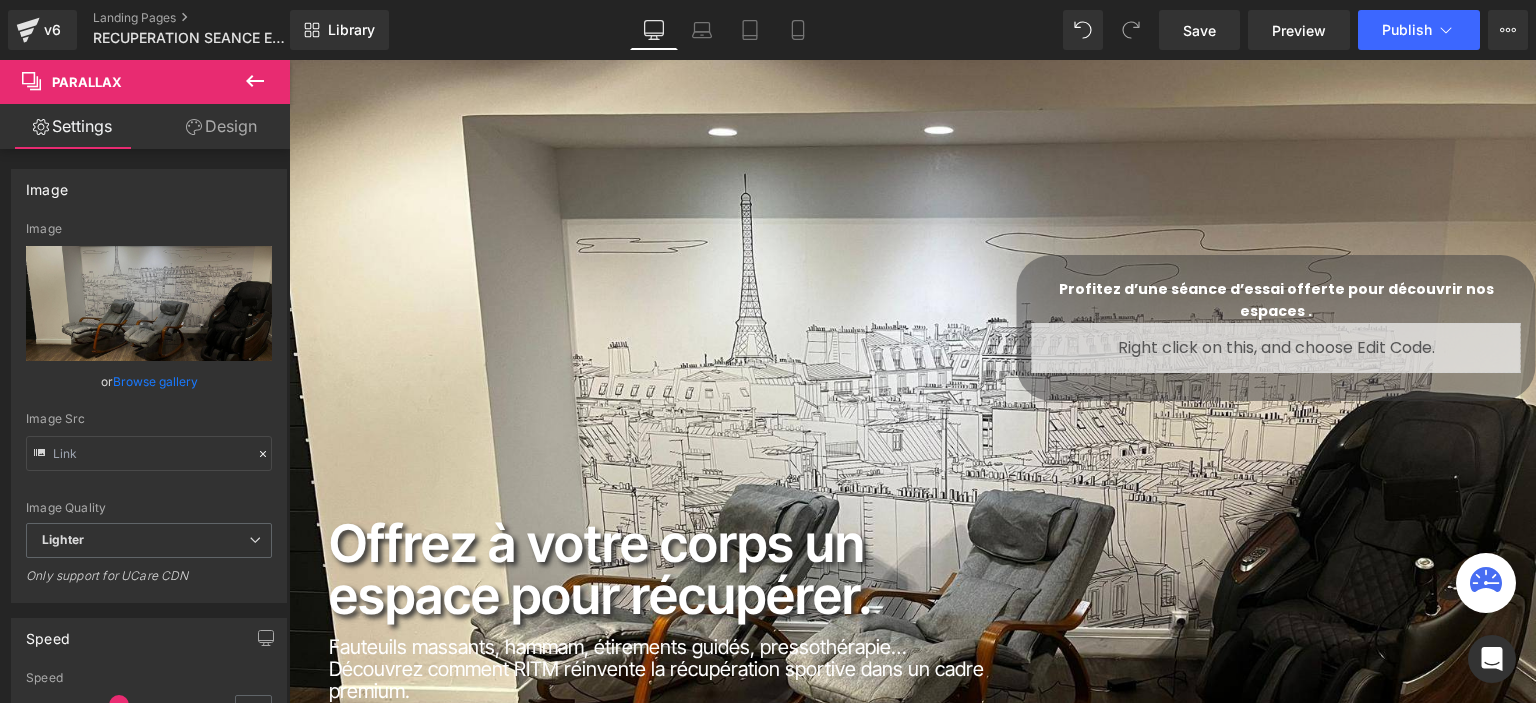 scroll, scrollTop: 0, scrollLeft: 0, axis: both 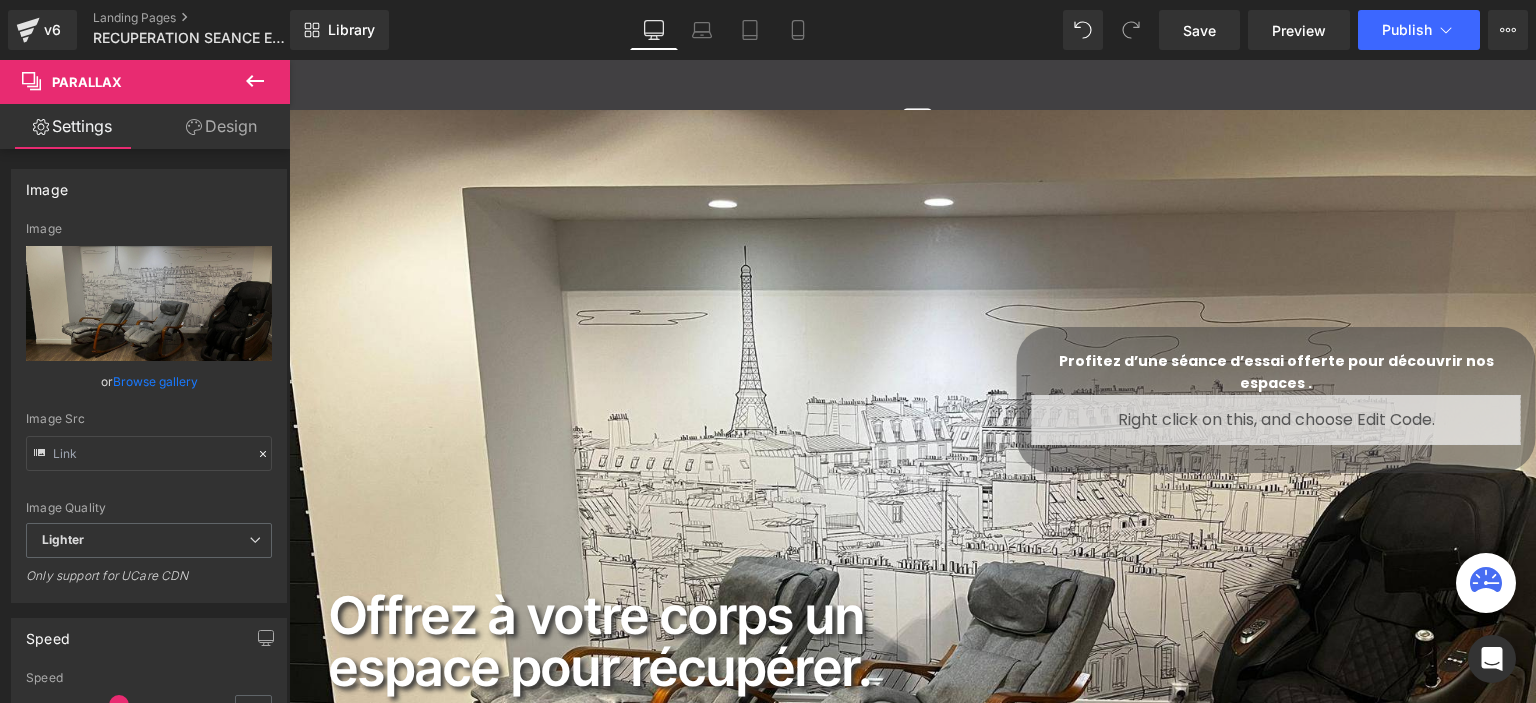 click on "Offrez à votre corps un espace pour récupérer. Heading         Fauteuils massants, hammam, étirements guidés, pressothérapie…  Découvrez comment RITM réinvente la récupération sportive dans un cadre premium. Text Block
Profitez d’une séance d’essai offerte pour découvrir nos espaces .
Heading         Liquid
Row         PLUS D'INFORMATIONS Text Block         Icon         Row
Row" at bounding box center (912, 577) 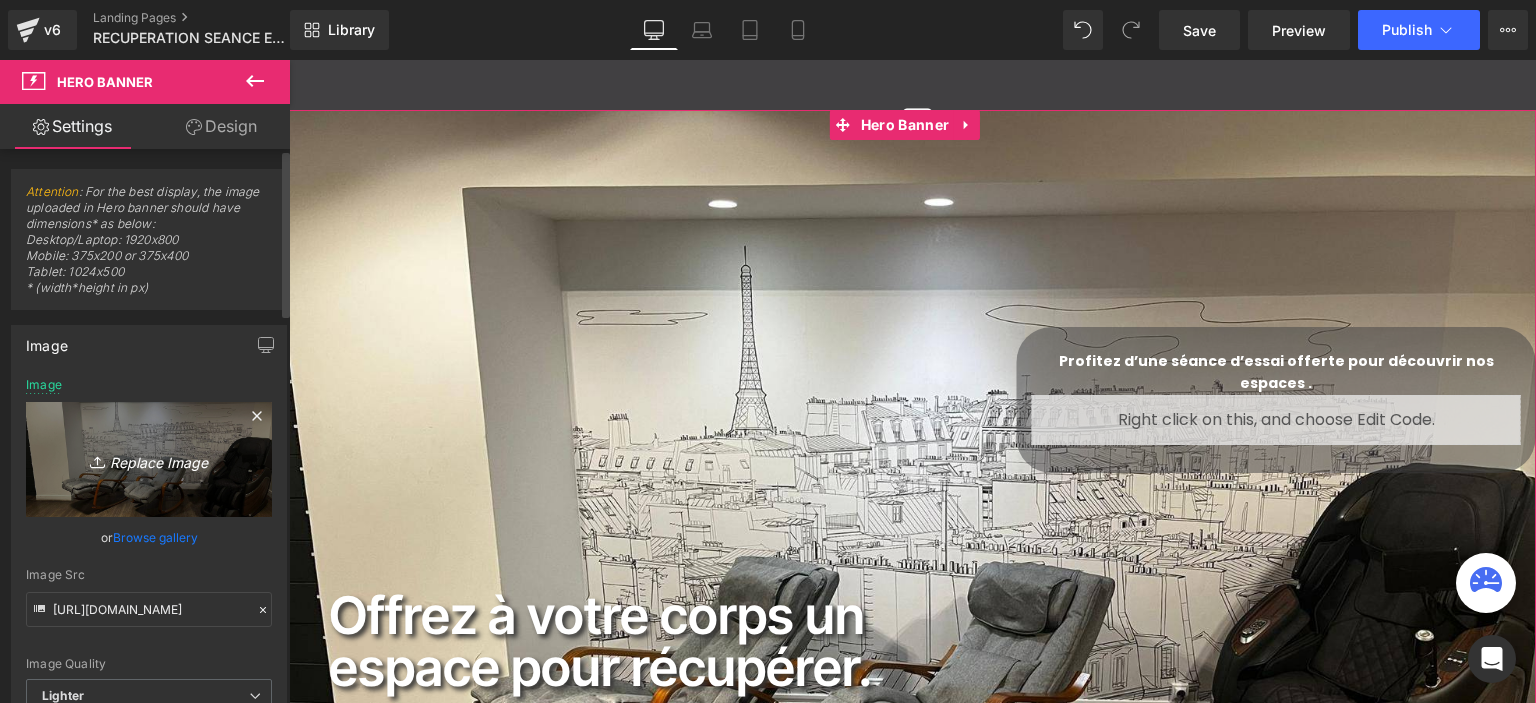 click on "Replace Image" at bounding box center [149, 459] 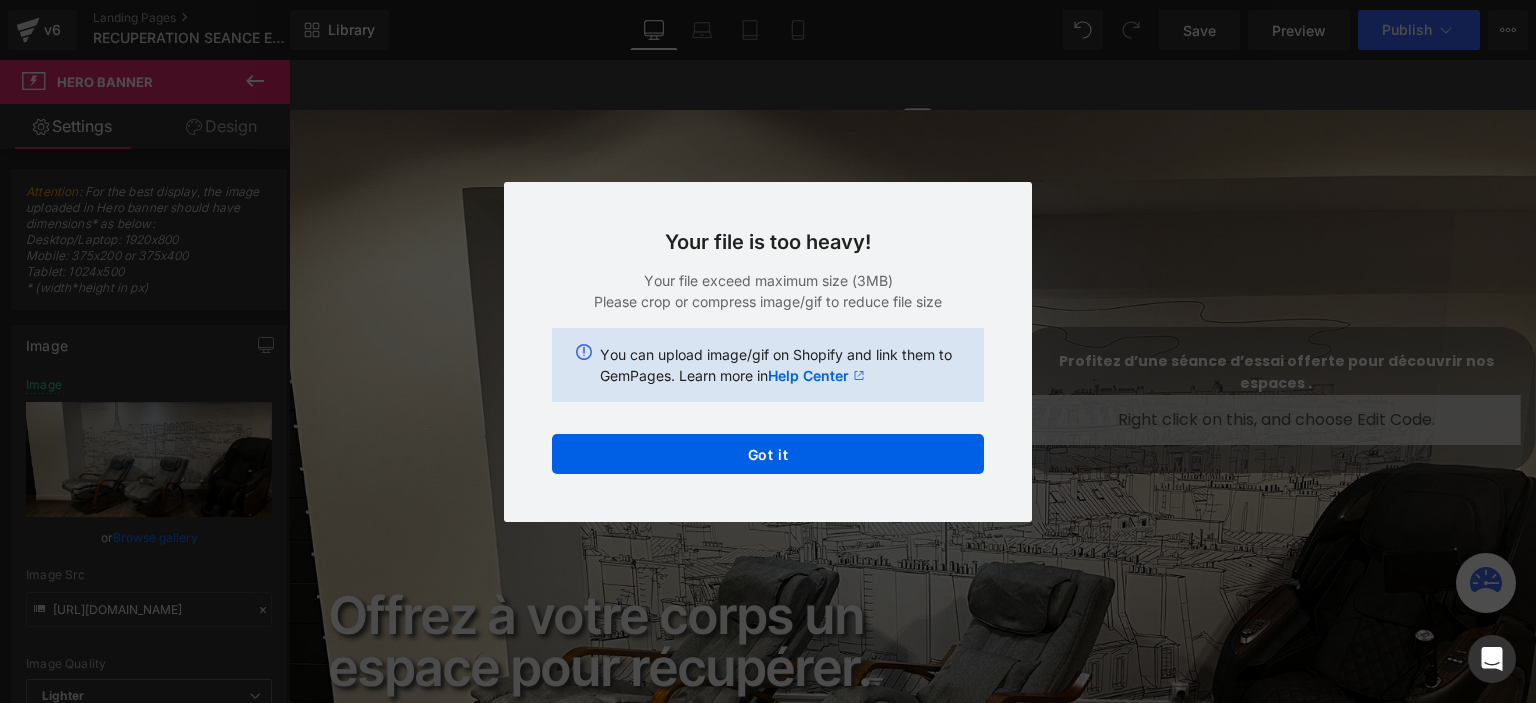 click on "Back to Library   Insert     Your file is too heavy! Your file exceed maximum size (3MB) Please crop or compress image/gif to reduce file size You can upload image/gif on Shopify and link them to GemPages. Learn more in  Help Center  Got it" at bounding box center (768, 351) 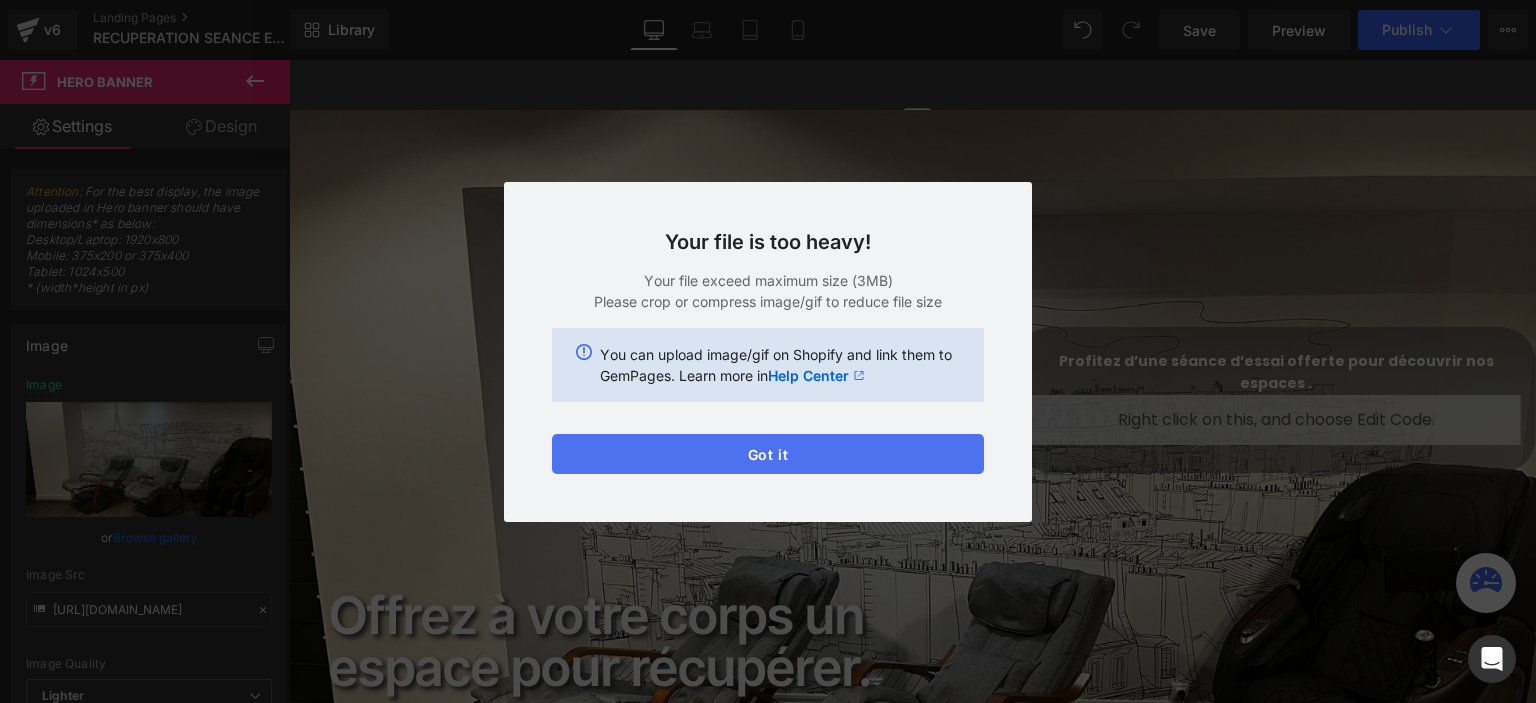 drag, startPoint x: 715, startPoint y: 448, endPoint x: 103, endPoint y: 469, distance: 612.36017 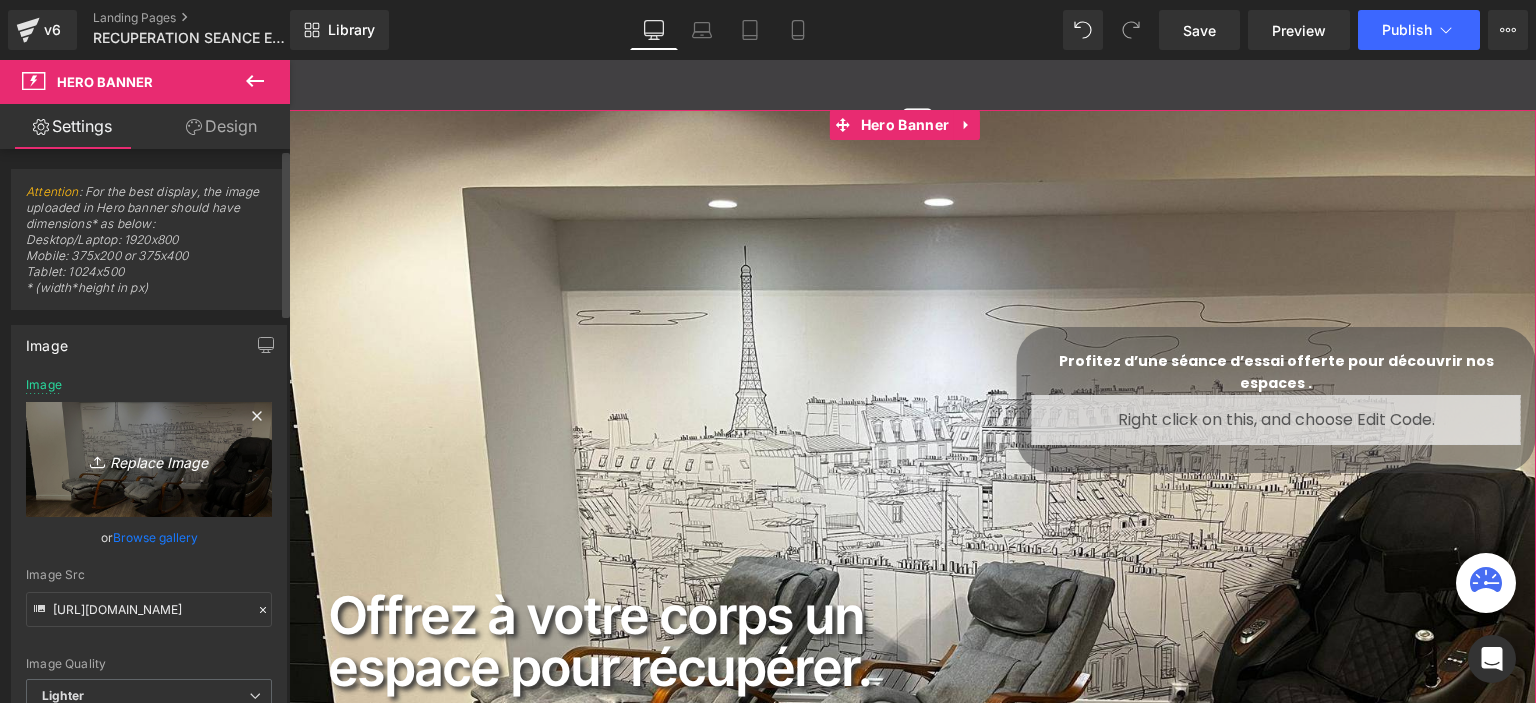 click on "Replace Image" at bounding box center (149, 459) 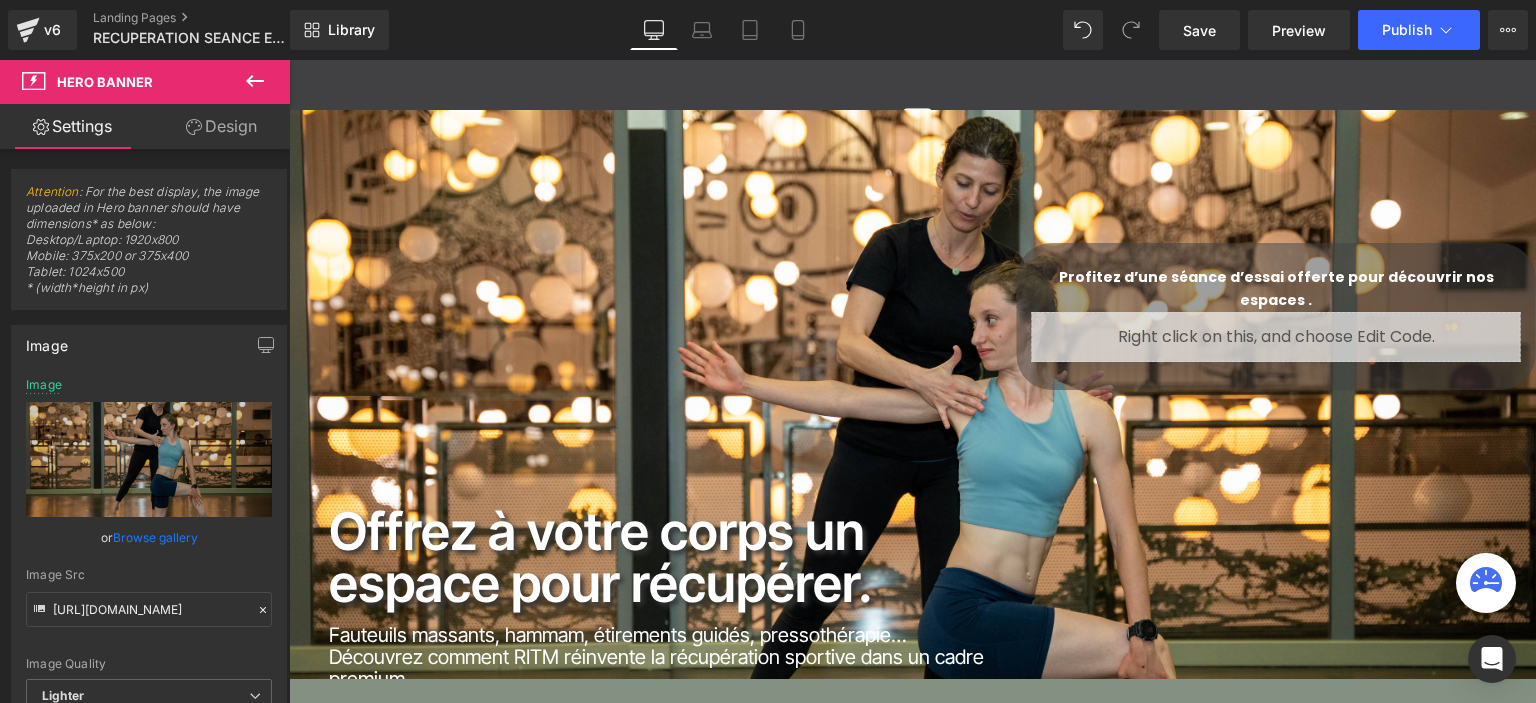 scroll, scrollTop: 4695, scrollLeft: 1232, axis: both 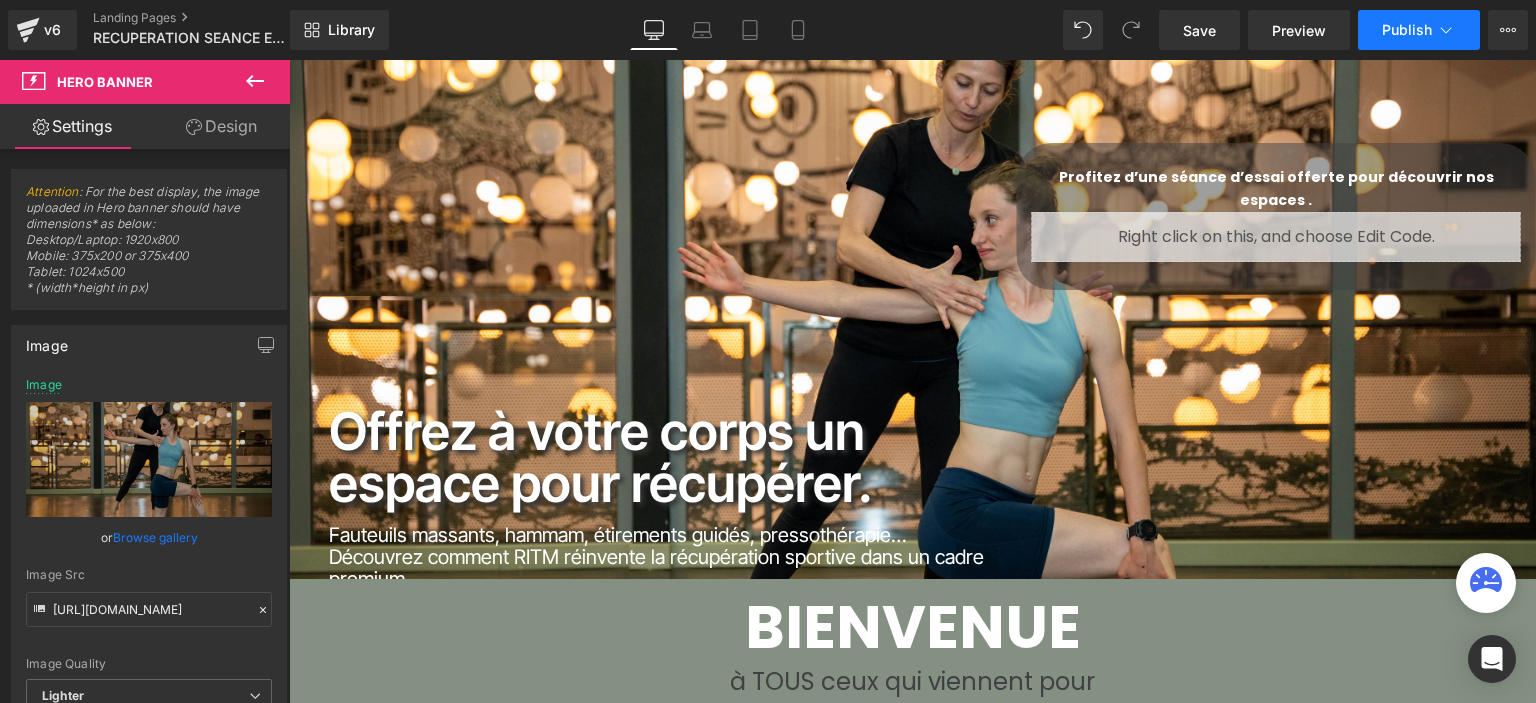 click on "Publish" at bounding box center (1407, 30) 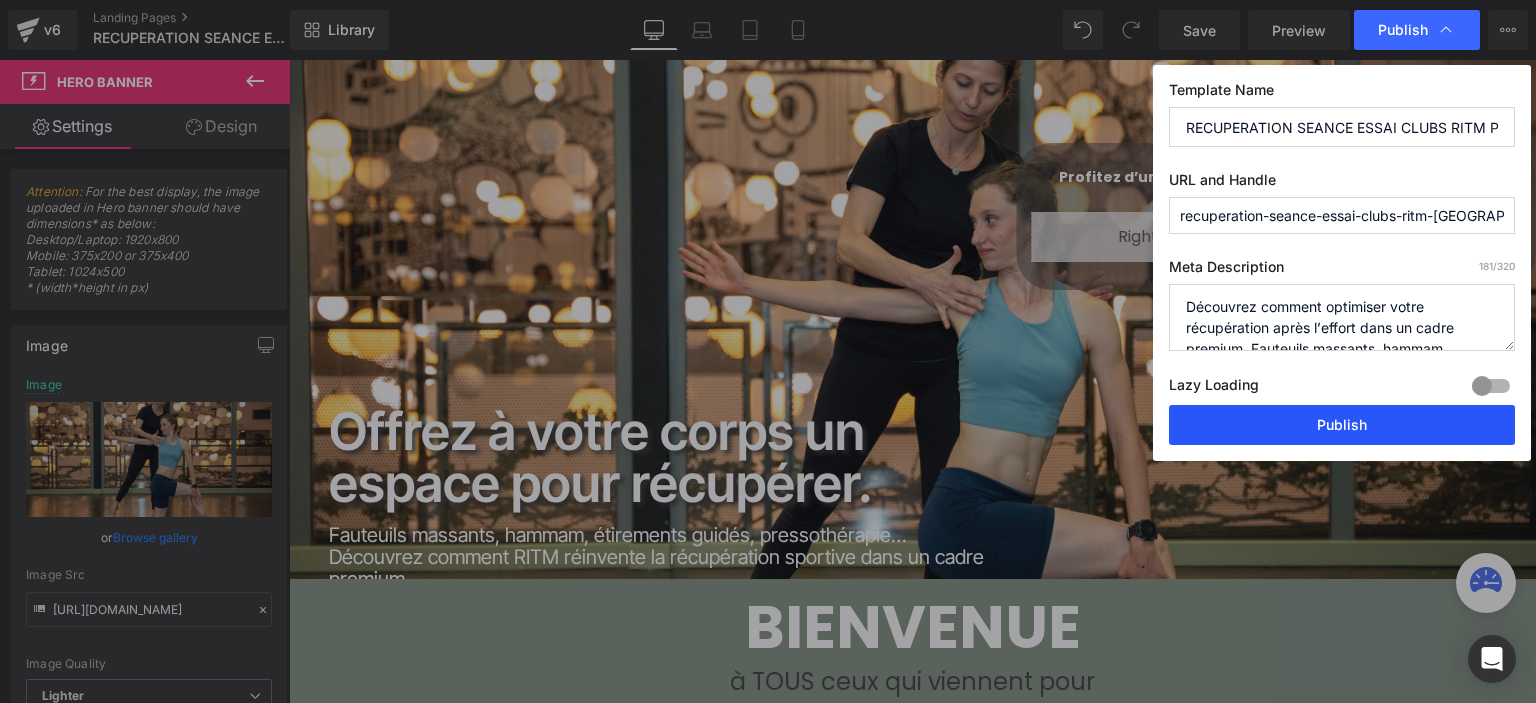 click on "Publish" at bounding box center (1342, 425) 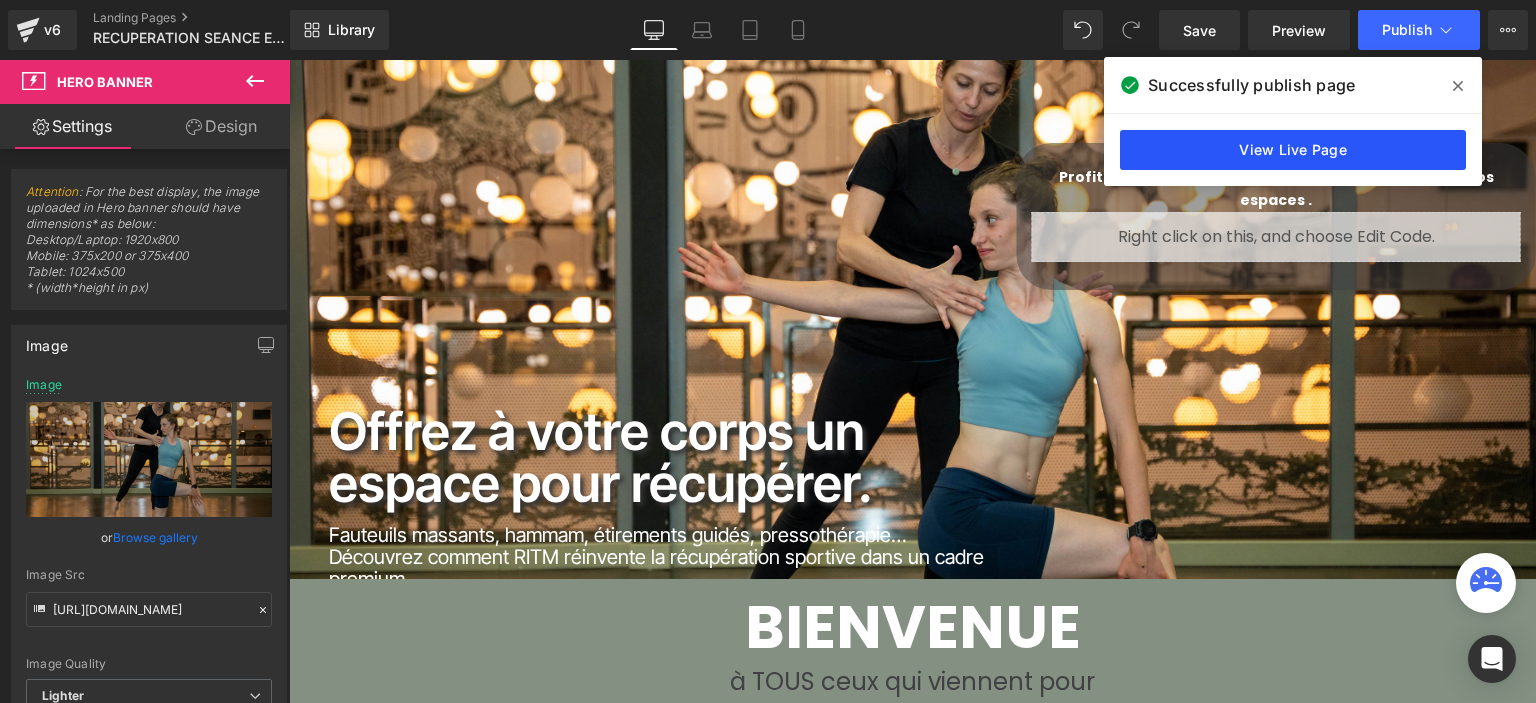 click on "View Live Page" at bounding box center (1293, 150) 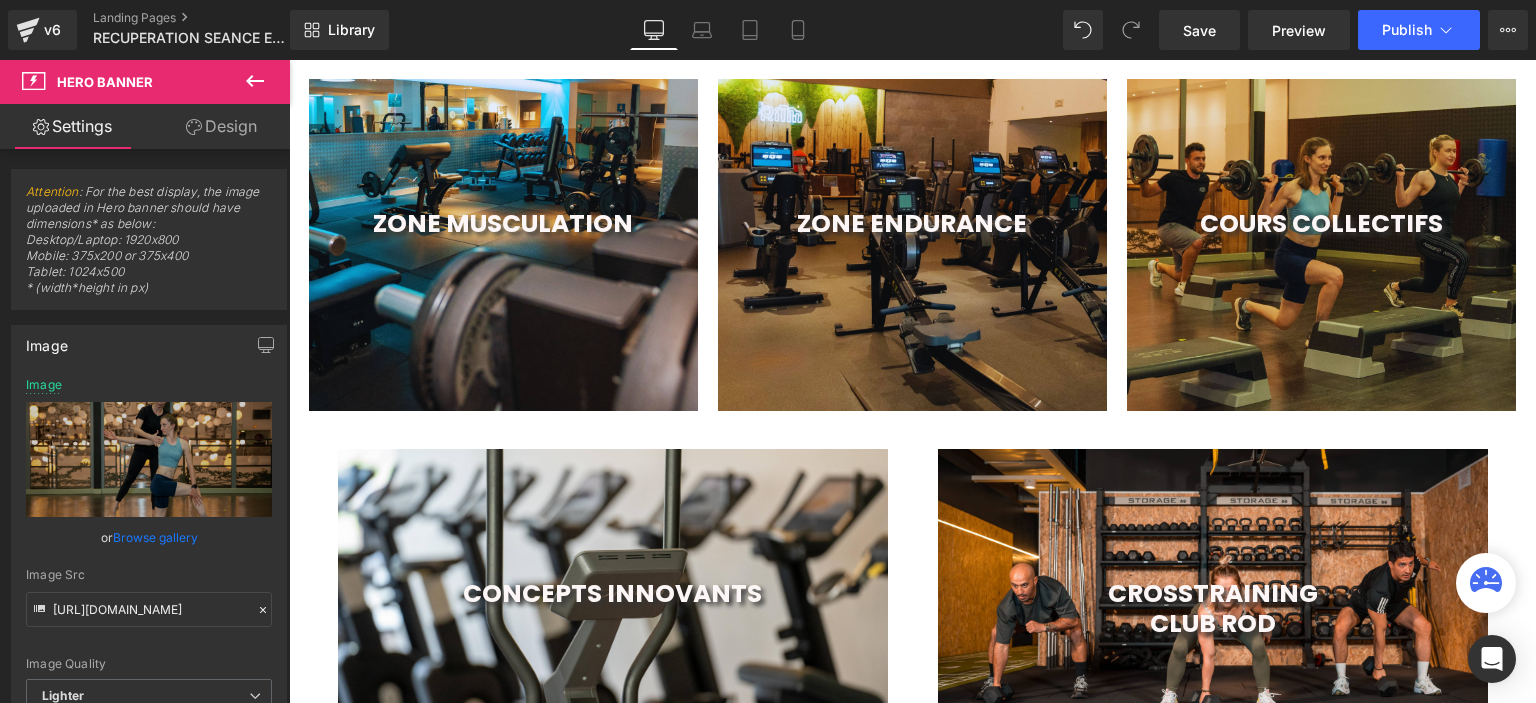 scroll, scrollTop: 2600, scrollLeft: 0, axis: vertical 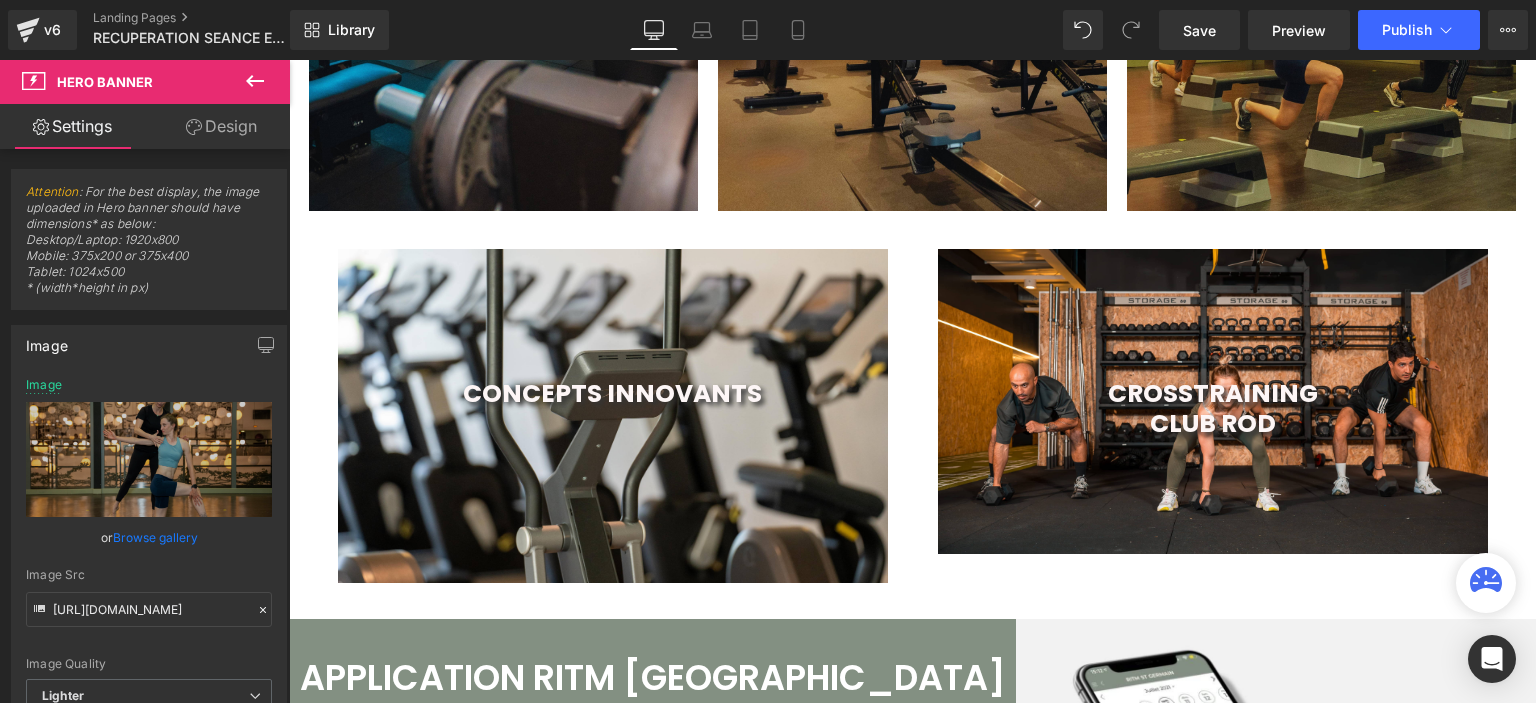 click on "CONCEPTS INNOVANTS Heading" at bounding box center (613, 394) 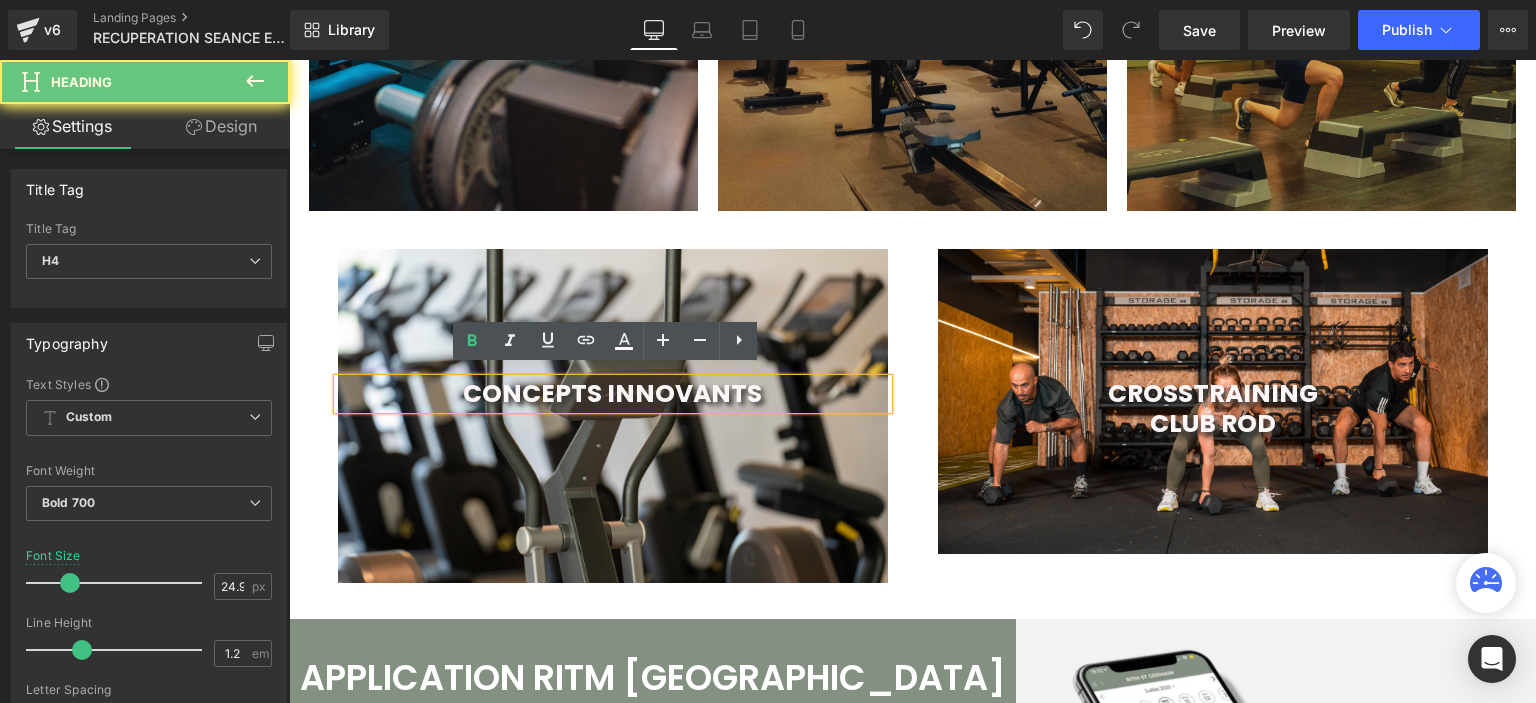 click on "CONCEPTS INNOVANTS" at bounding box center (612, 393) 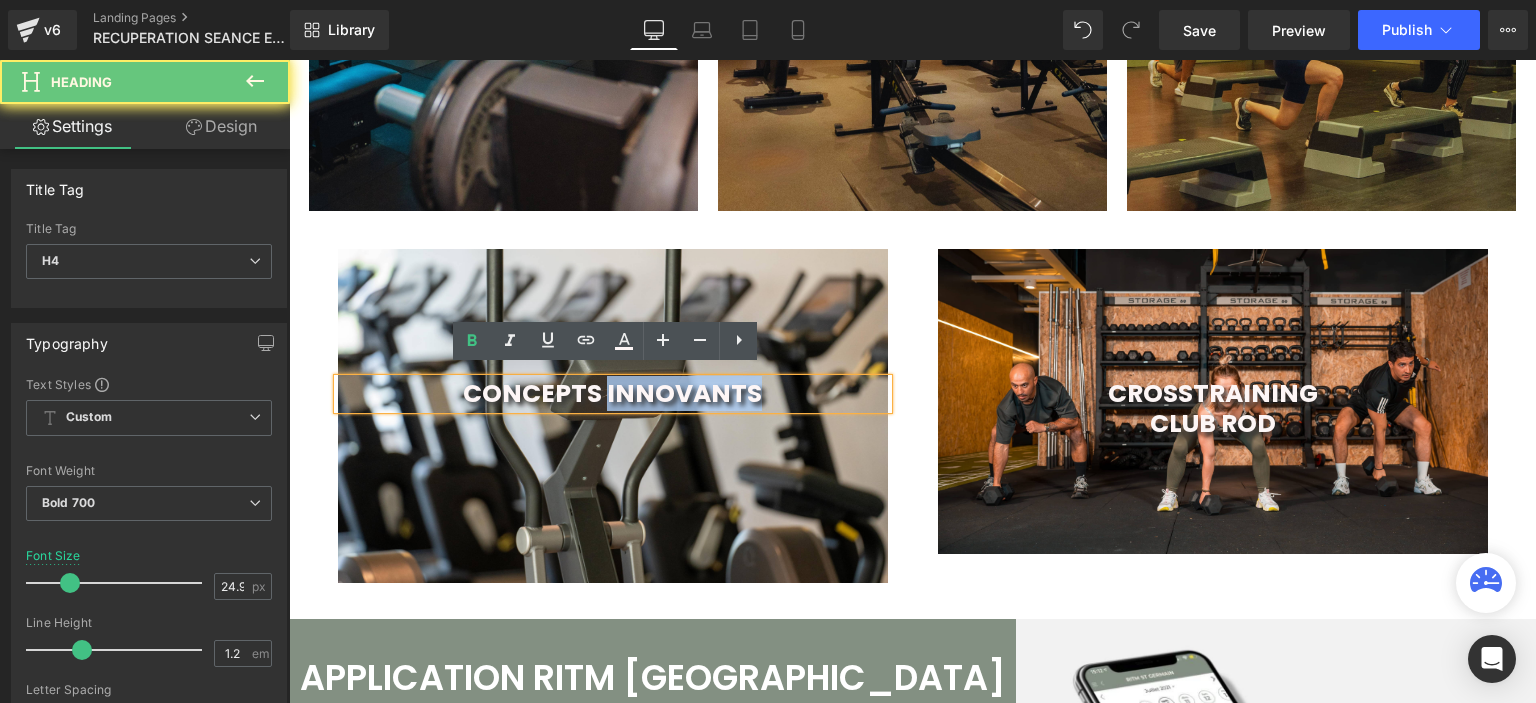 click on "CONCEPTS INNOVANTS" at bounding box center [612, 393] 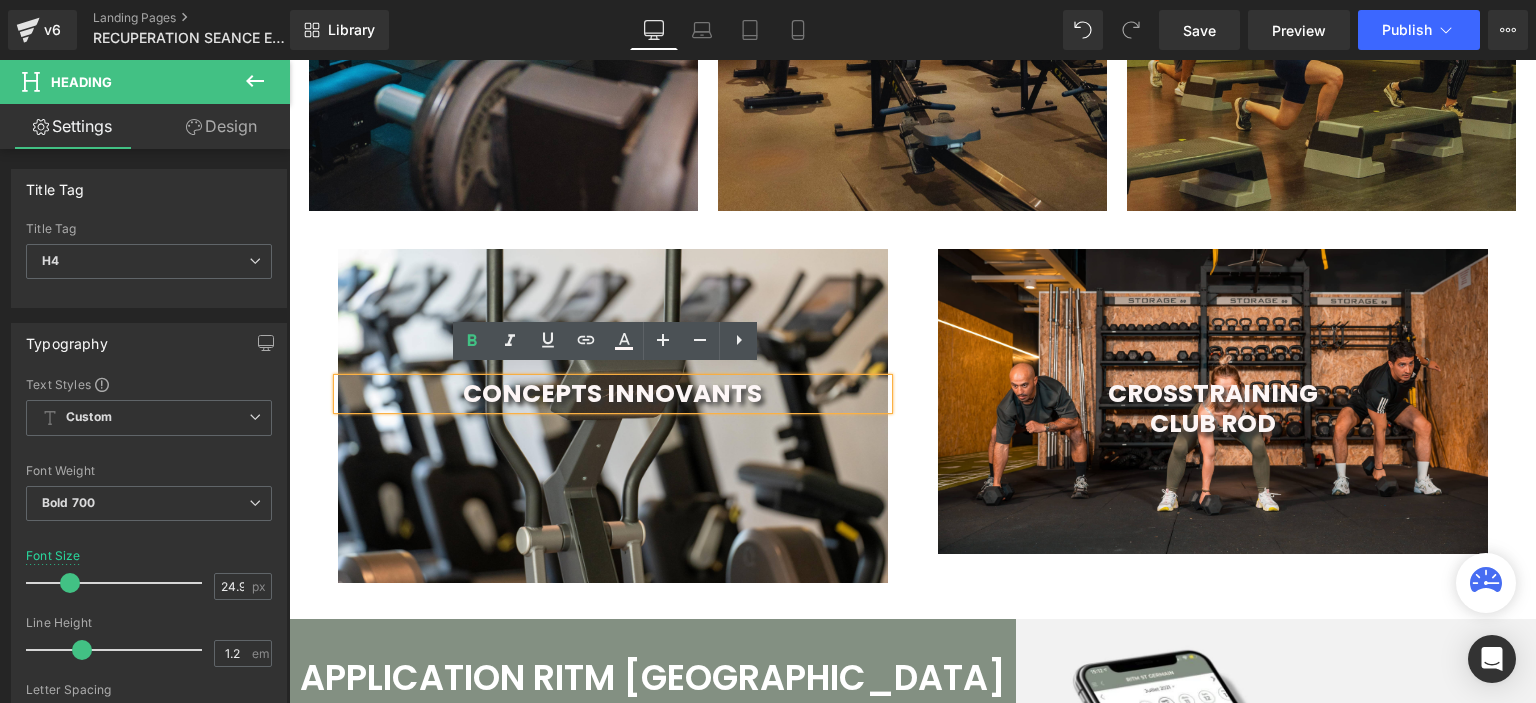 click on "CONCEPTS INNOVANTS" at bounding box center (612, 393) 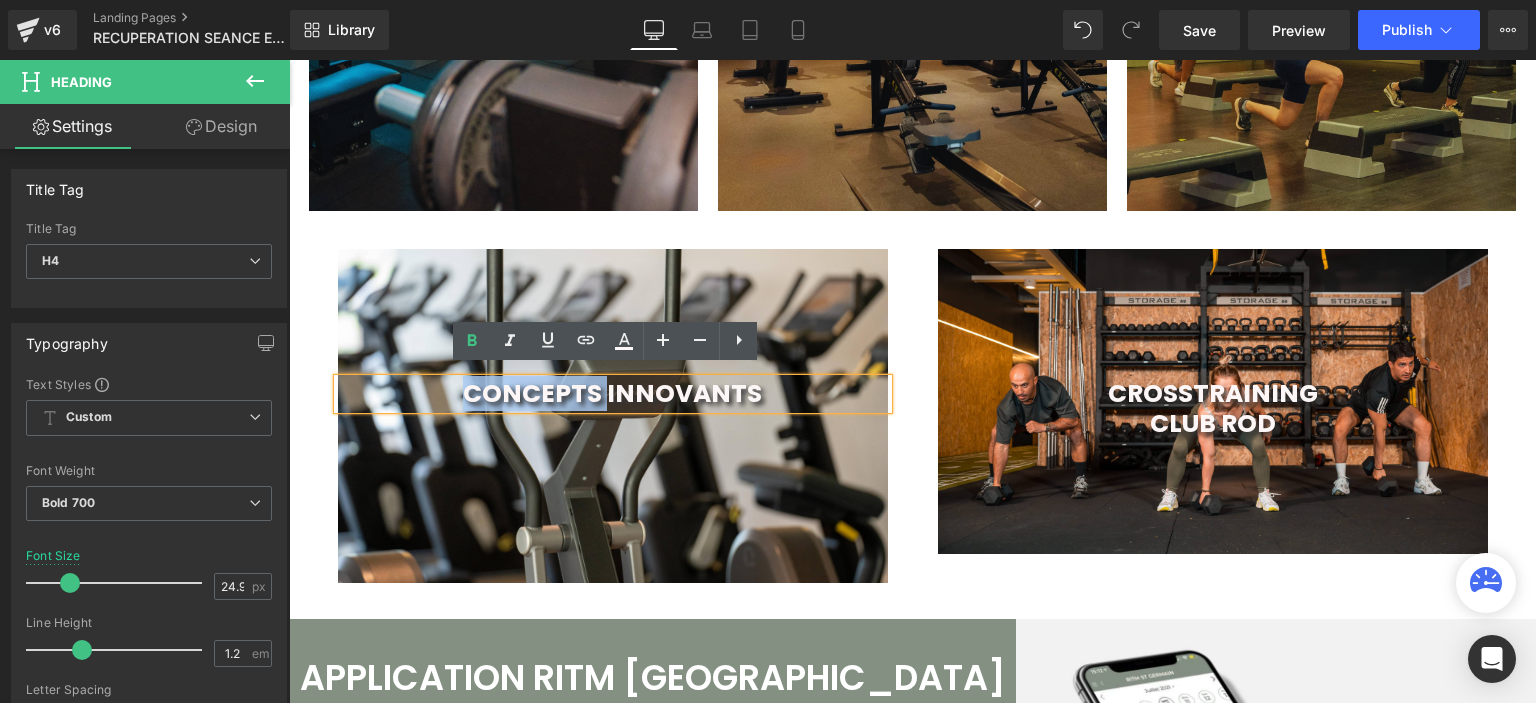 click on "CONCEPTS INNOVANTS" at bounding box center [612, 393] 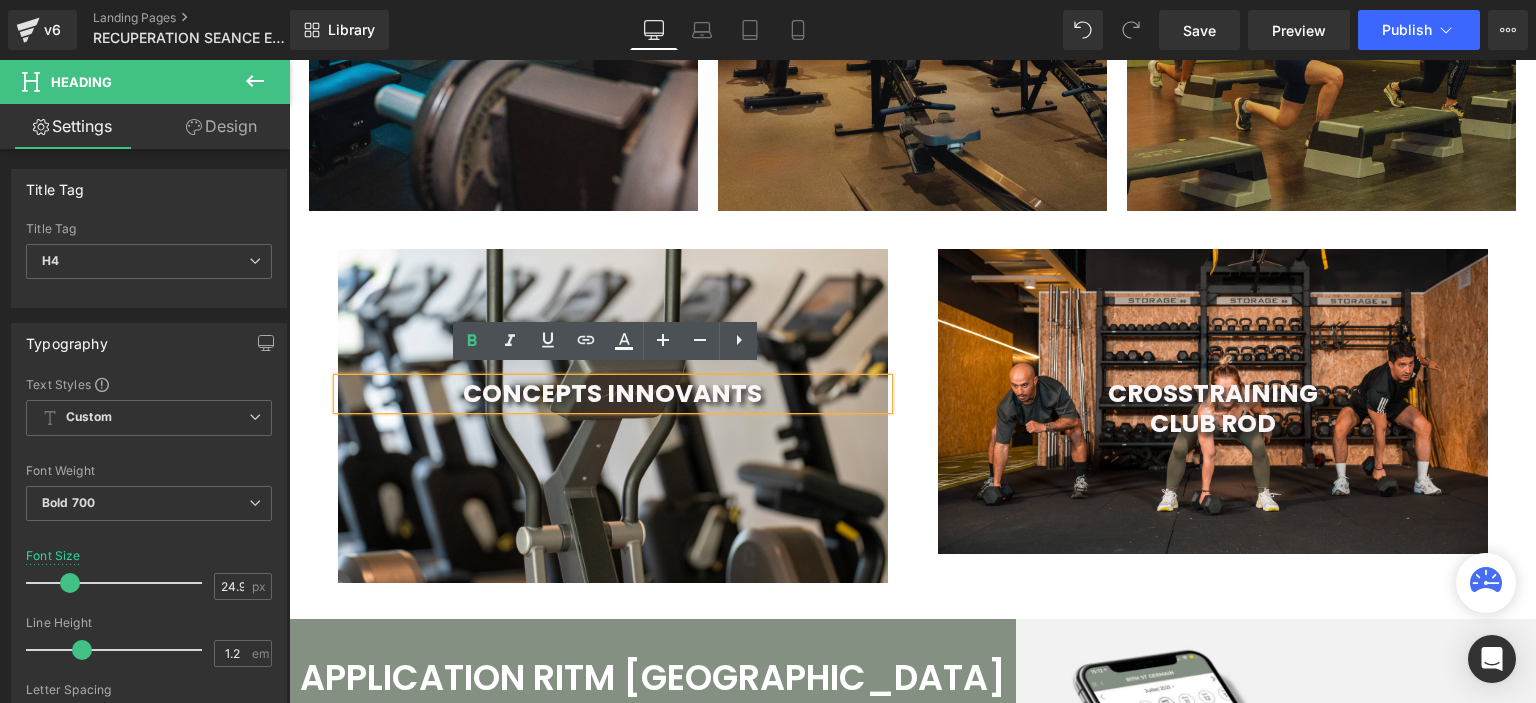 click on "CONCEPTS INNOVANTS" at bounding box center [612, 393] 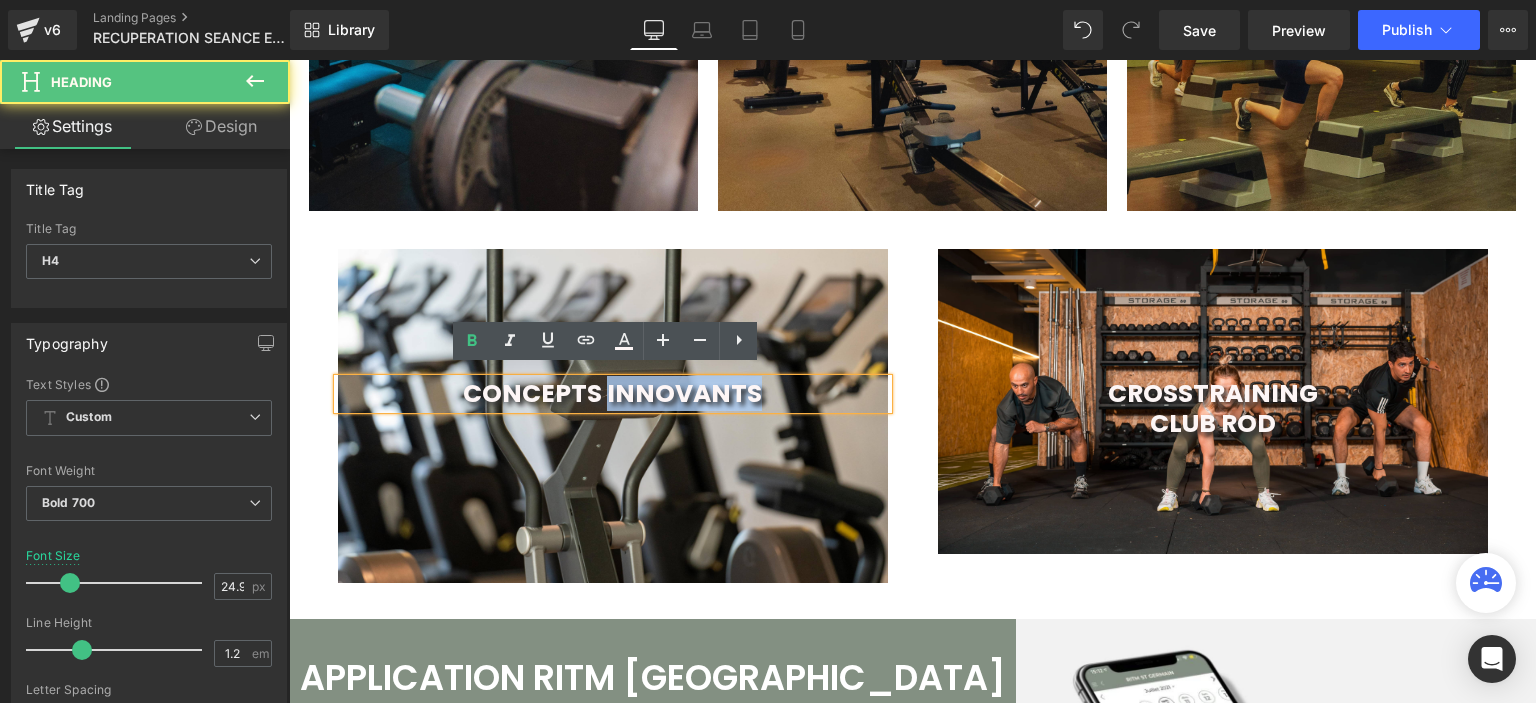 click on "CONCEPTS INNOVANTS" at bounding box center (612, 393) 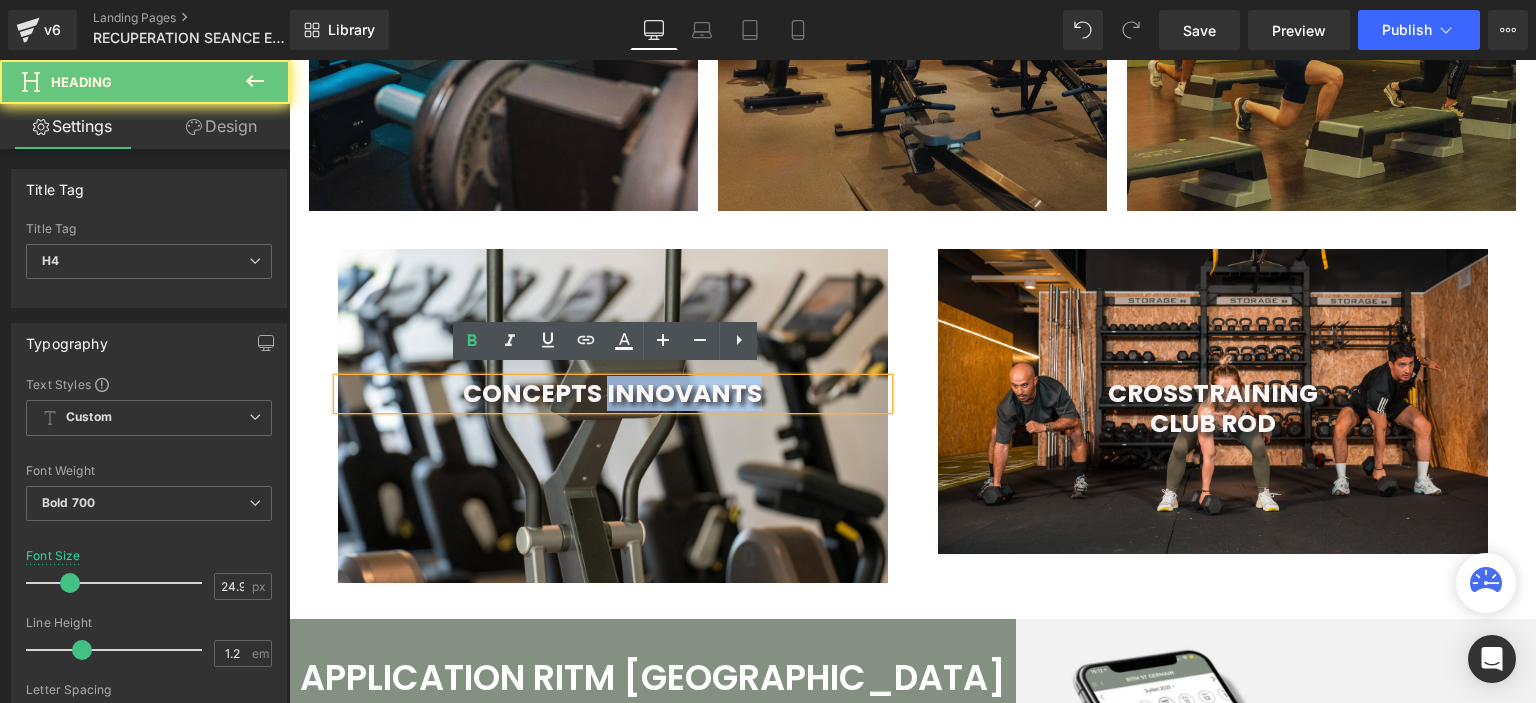 type 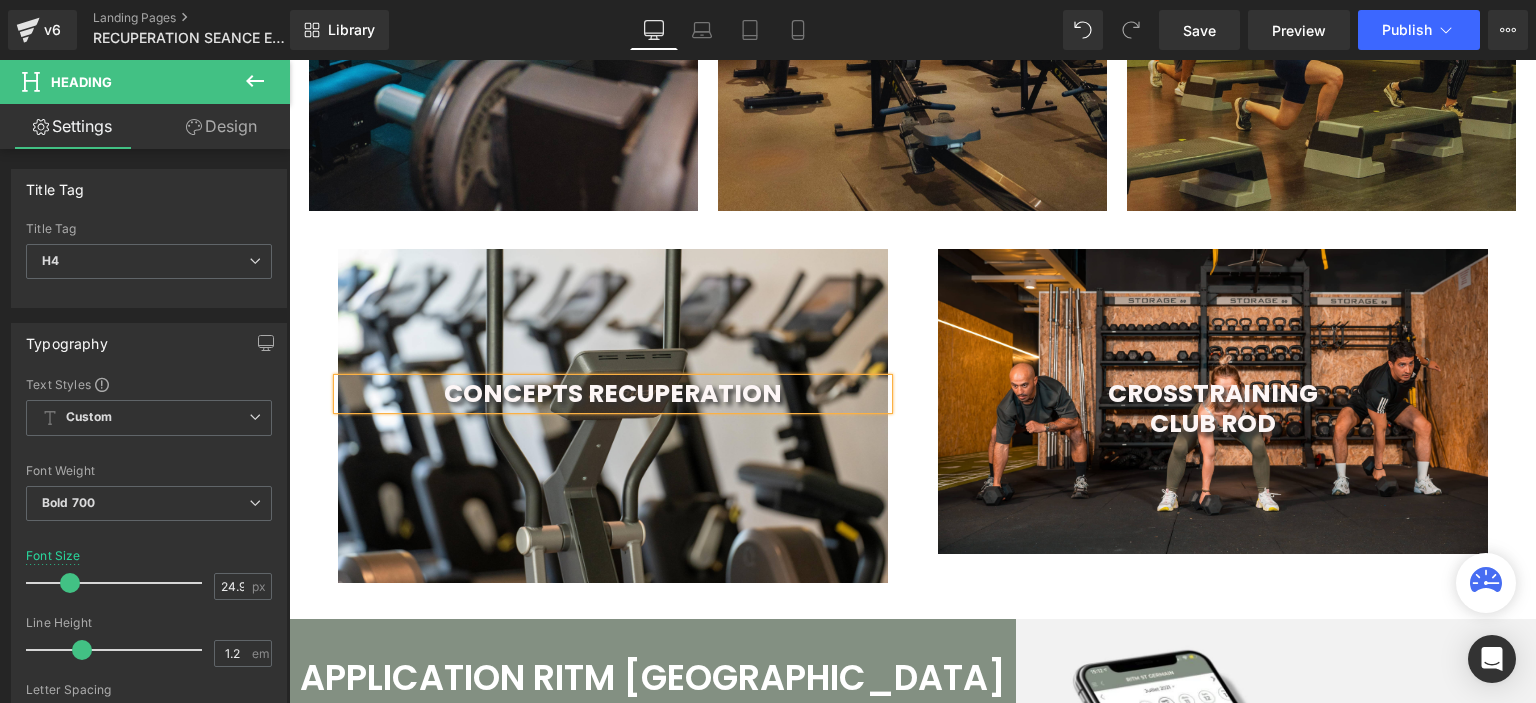 click at bounding box center [613, 416] 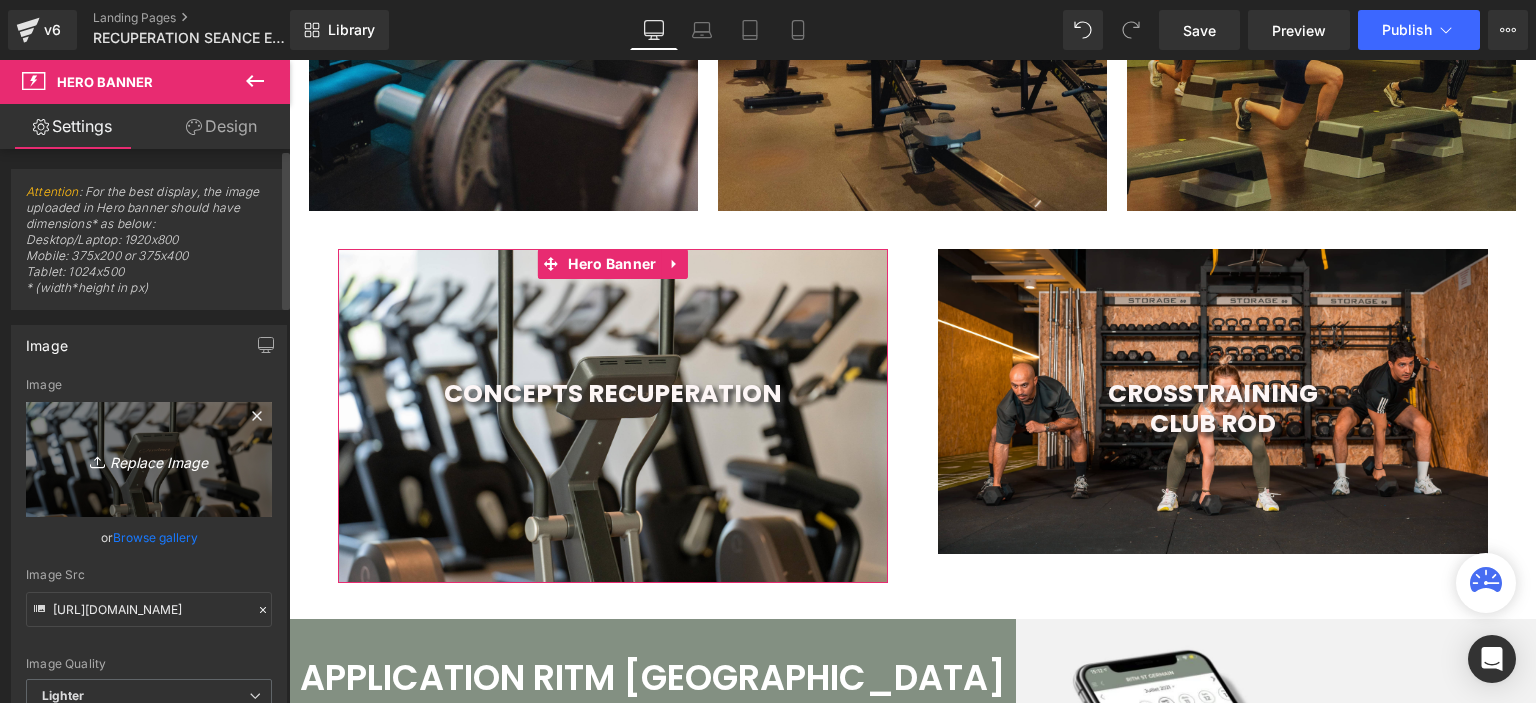 click on "Replace Image" at bounding box center (149, 459) 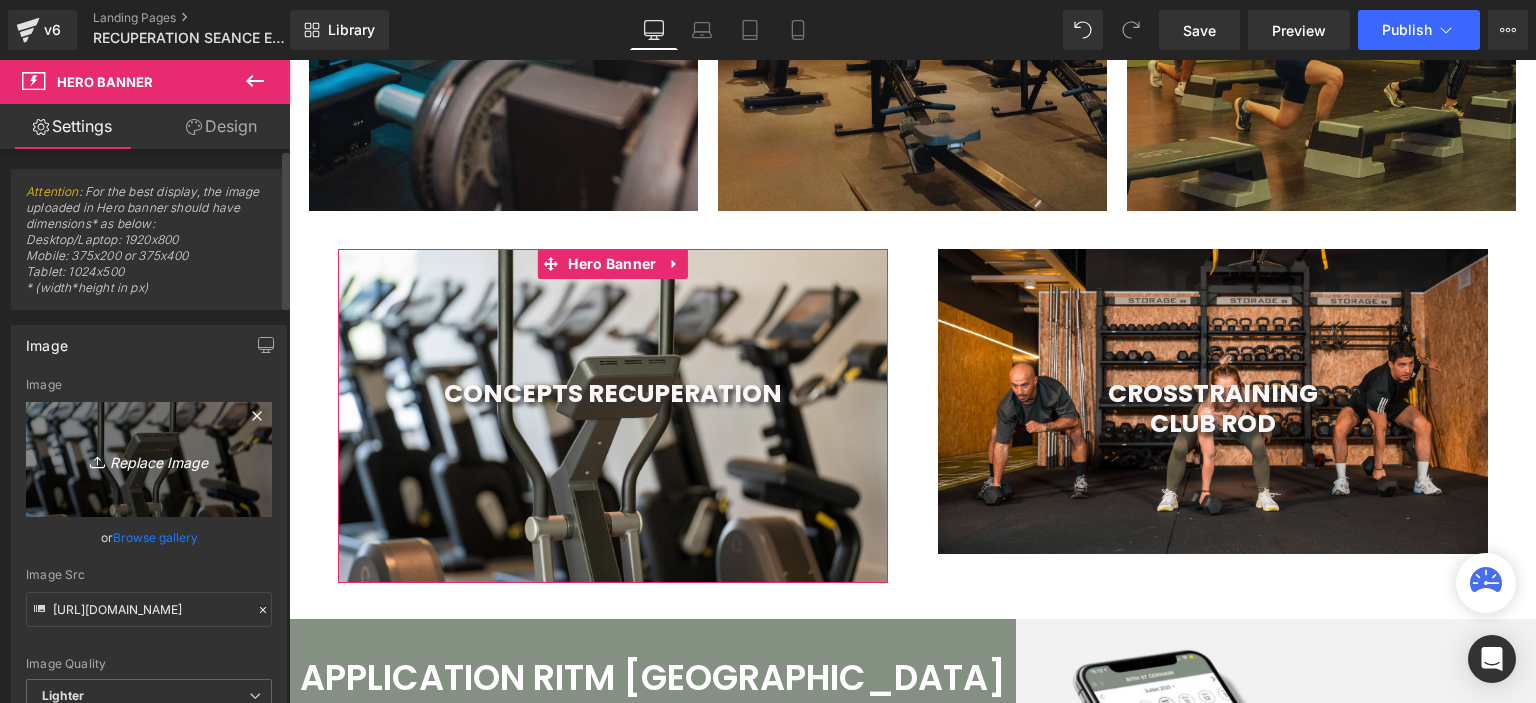 type on "C:\fakepath\WhatsApp Image [DATE] à 15.52.39_3443bea0 (1).jpg" 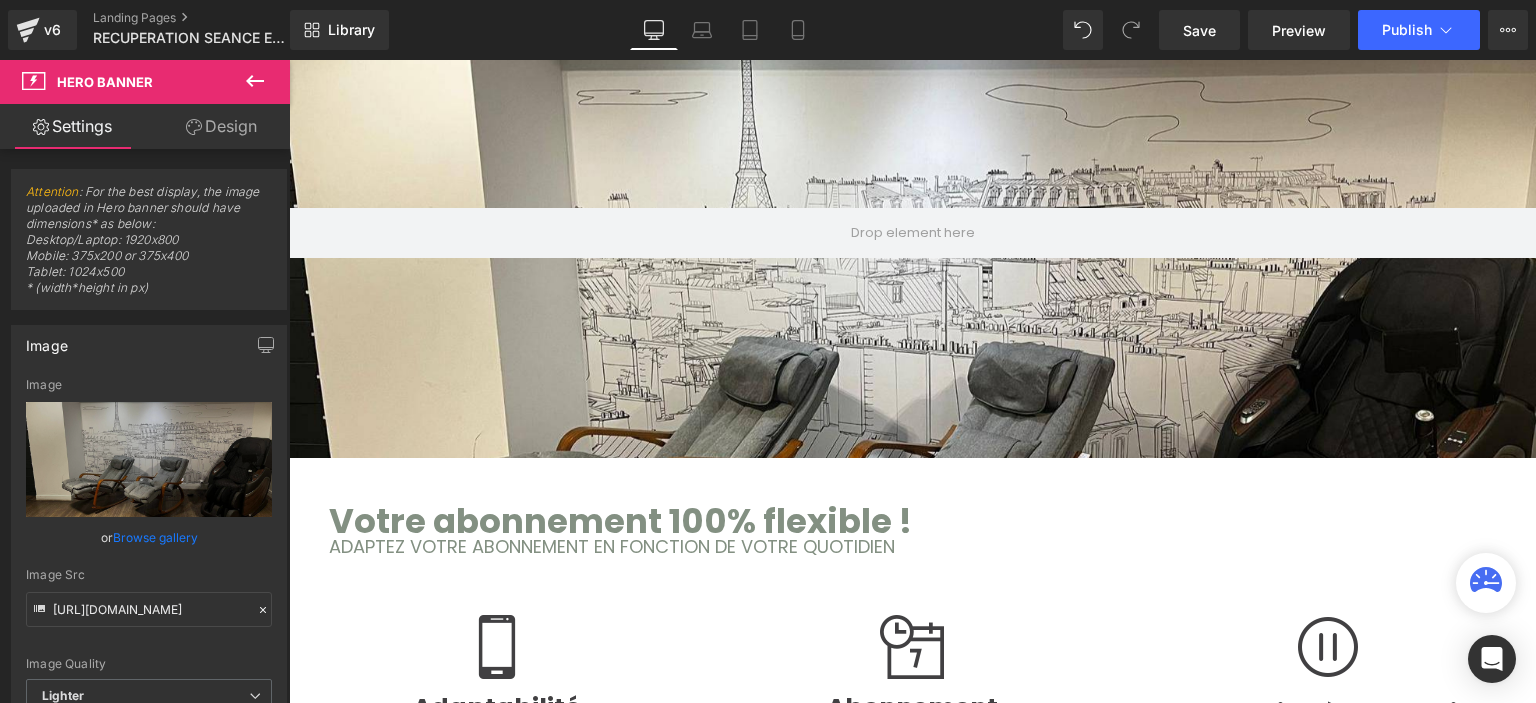 scroll, scrollTop: 1400, scrollLeft: 0, axis: vertical 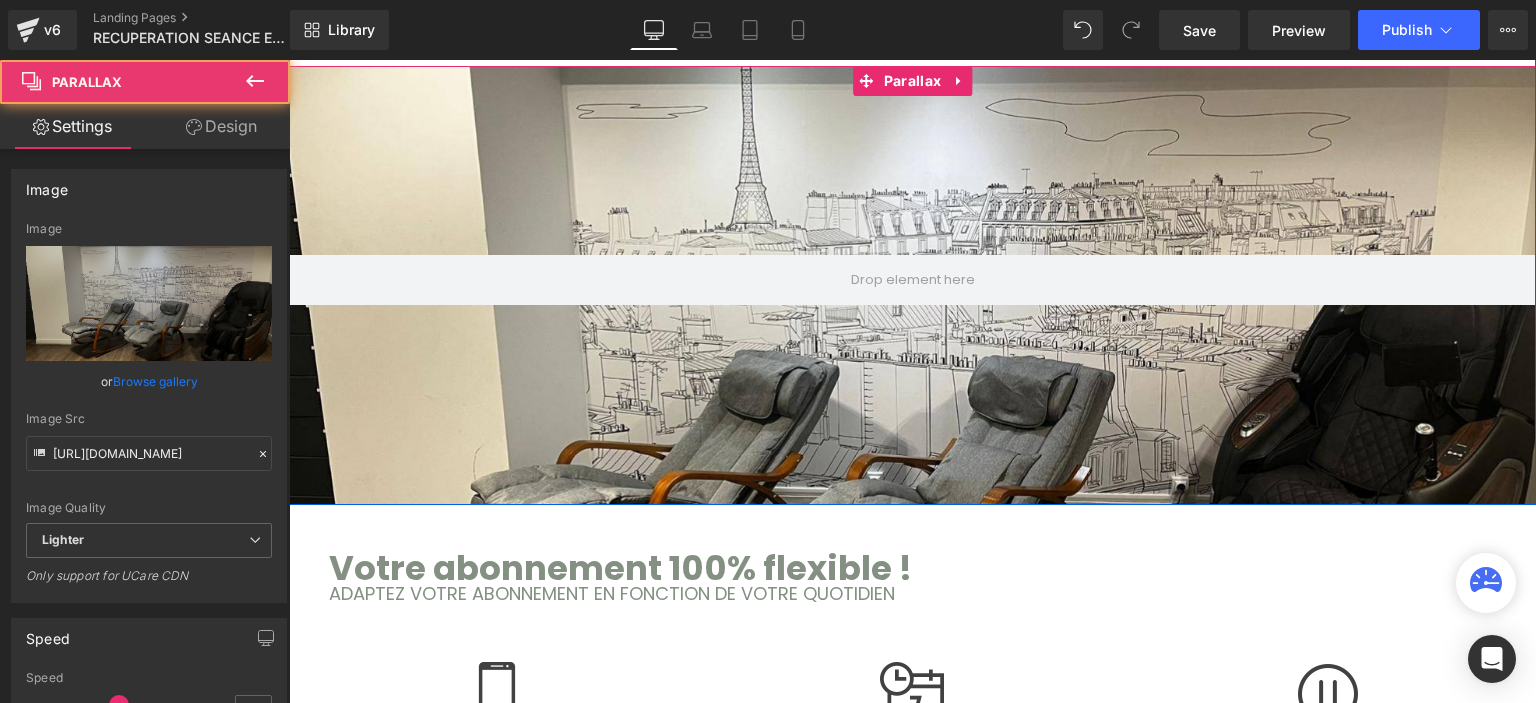 click at bounding box center [912, 371] 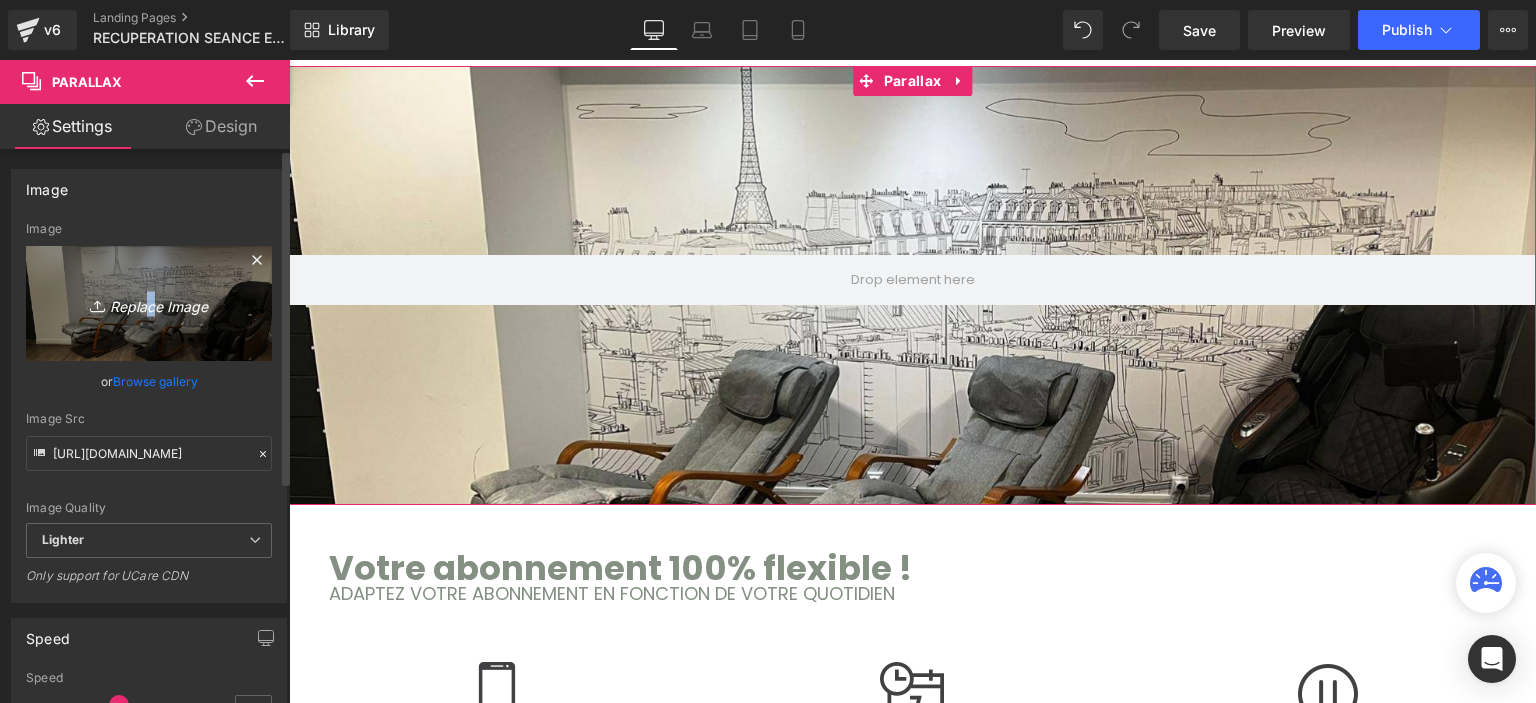 click on "Replace Image" at bounding box center (149, 303) 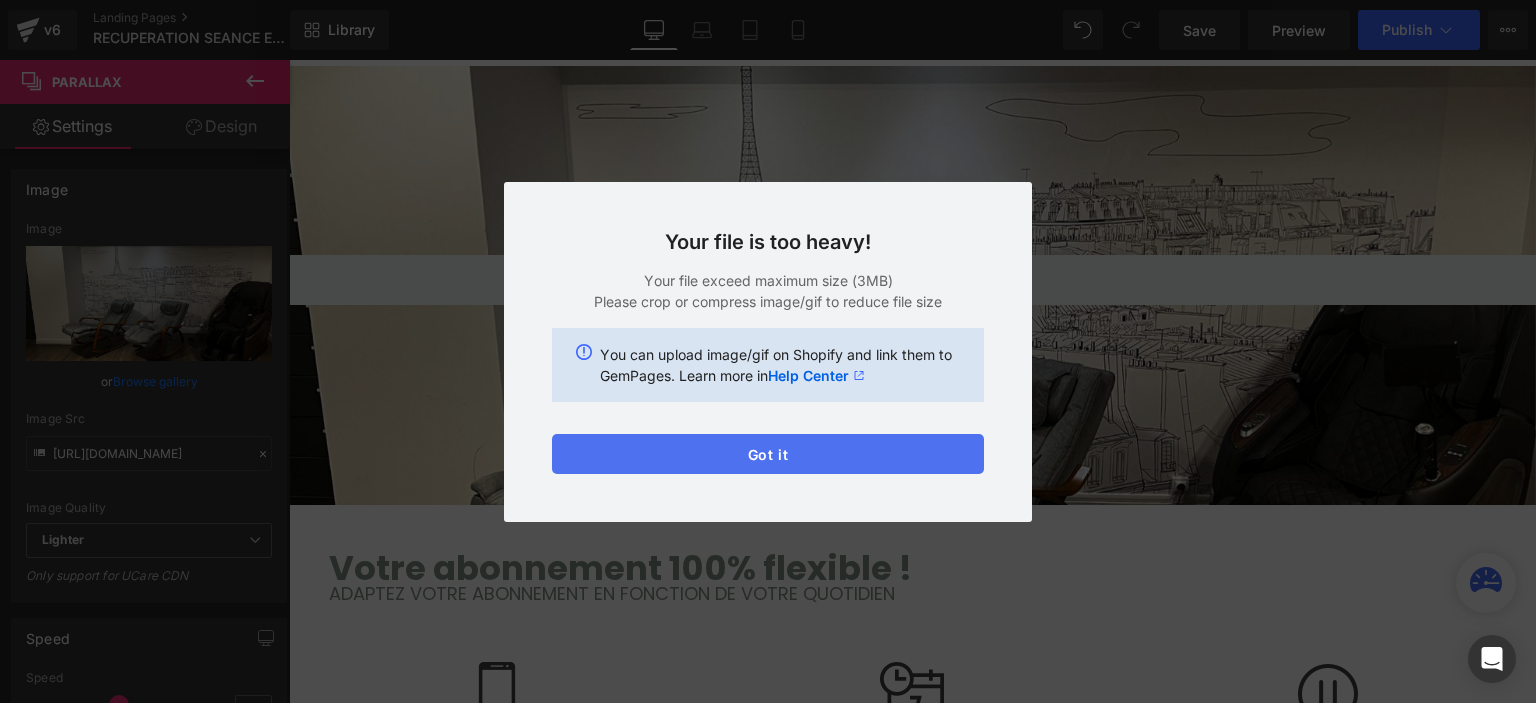 drag, startPoint x: 796, startPoint y: 455, endPoint x: 256, endPoint y: 273, distance: 569.8456 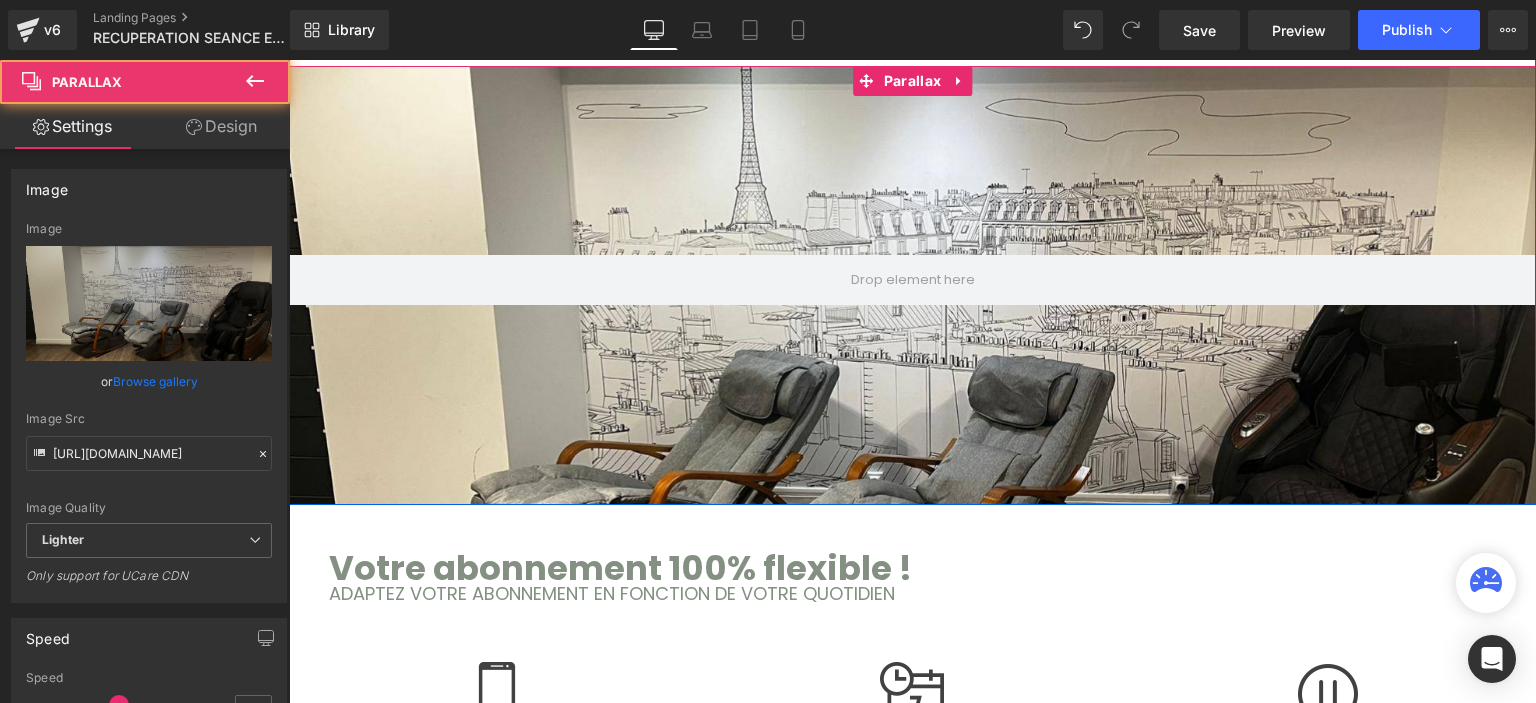 click at bounding box center [912, 371] 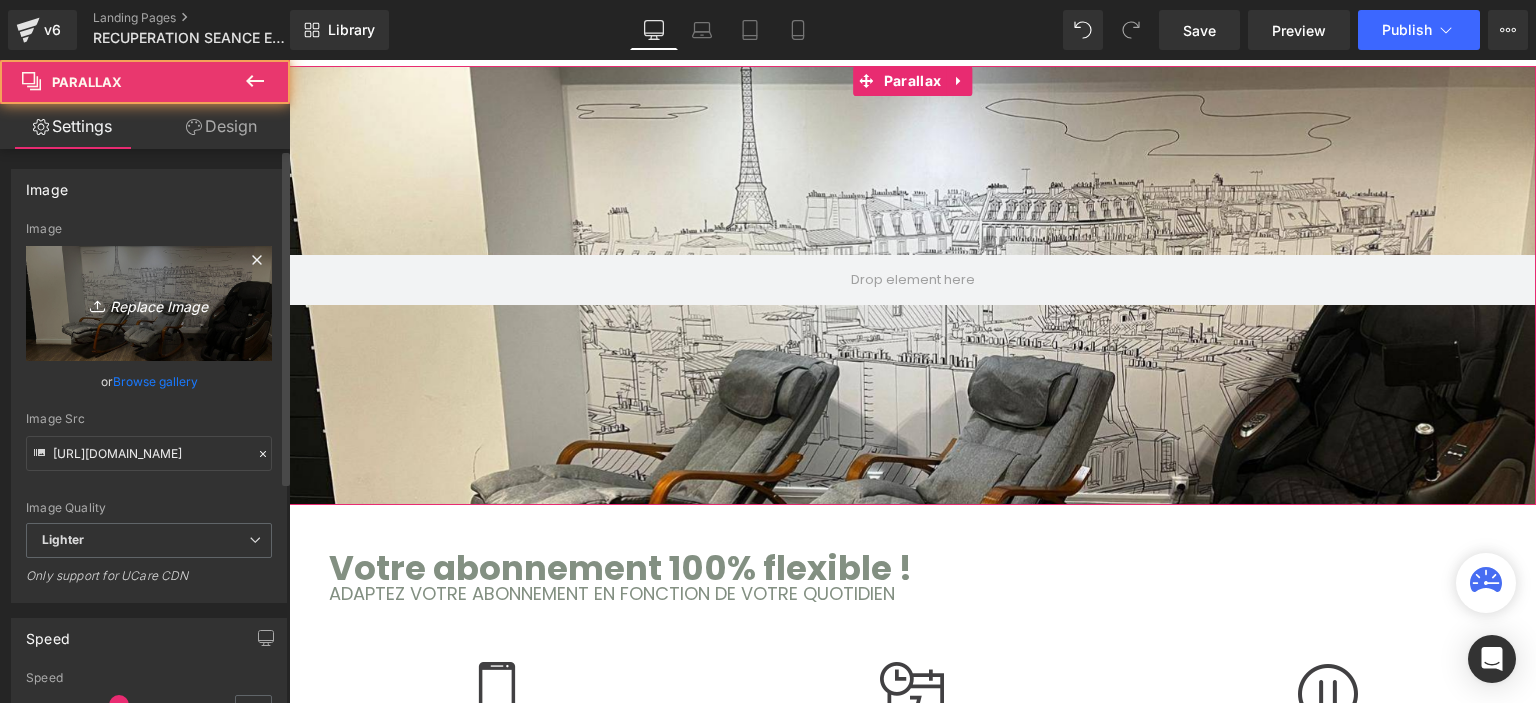 click on "Replace Image" at bounding box center (149, 303) 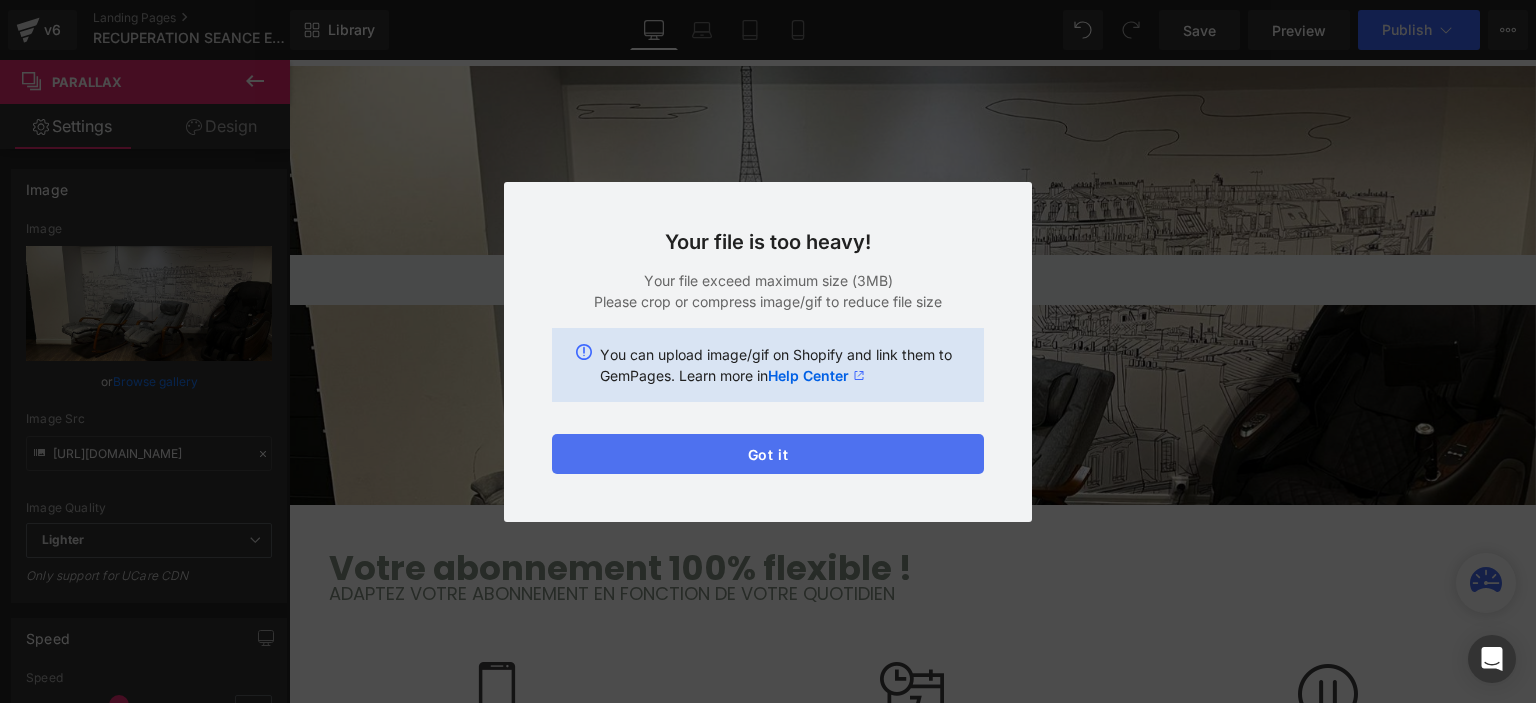 drag, startPoint x: 892, startPoint y: 461, endPoint x: 88, endPoint y: 252, distance: 830.72076 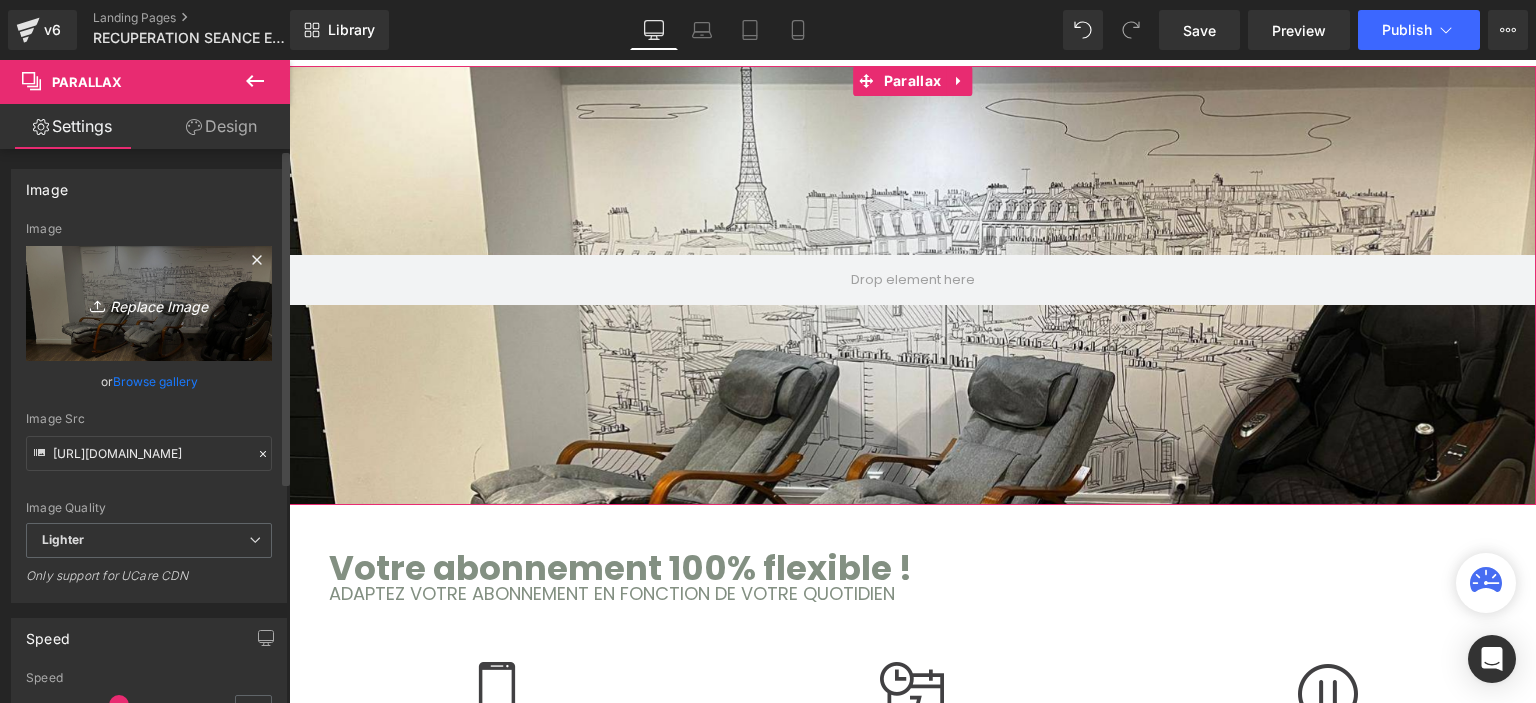 click on "Replace Image" at bounding box center [149, 303] 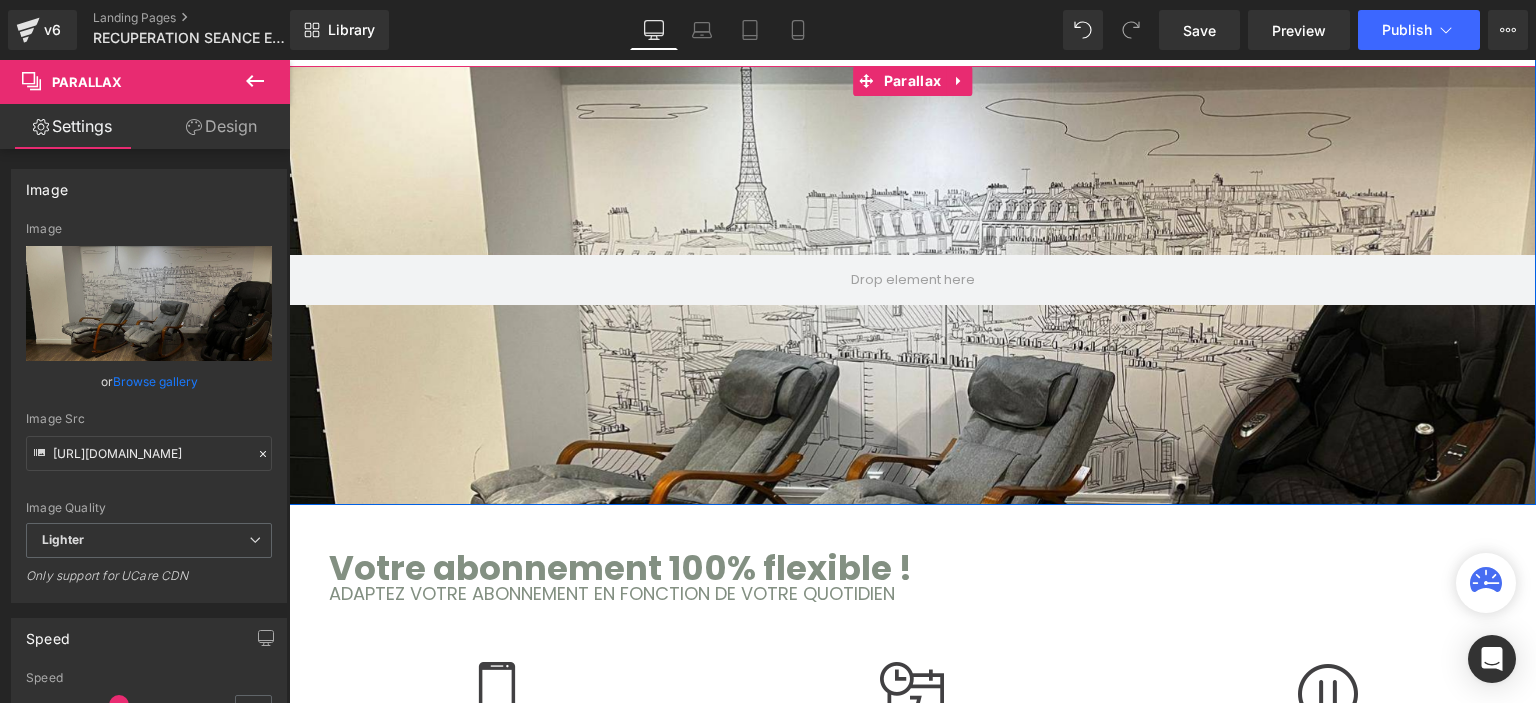 click at bounding box center (912, 371) 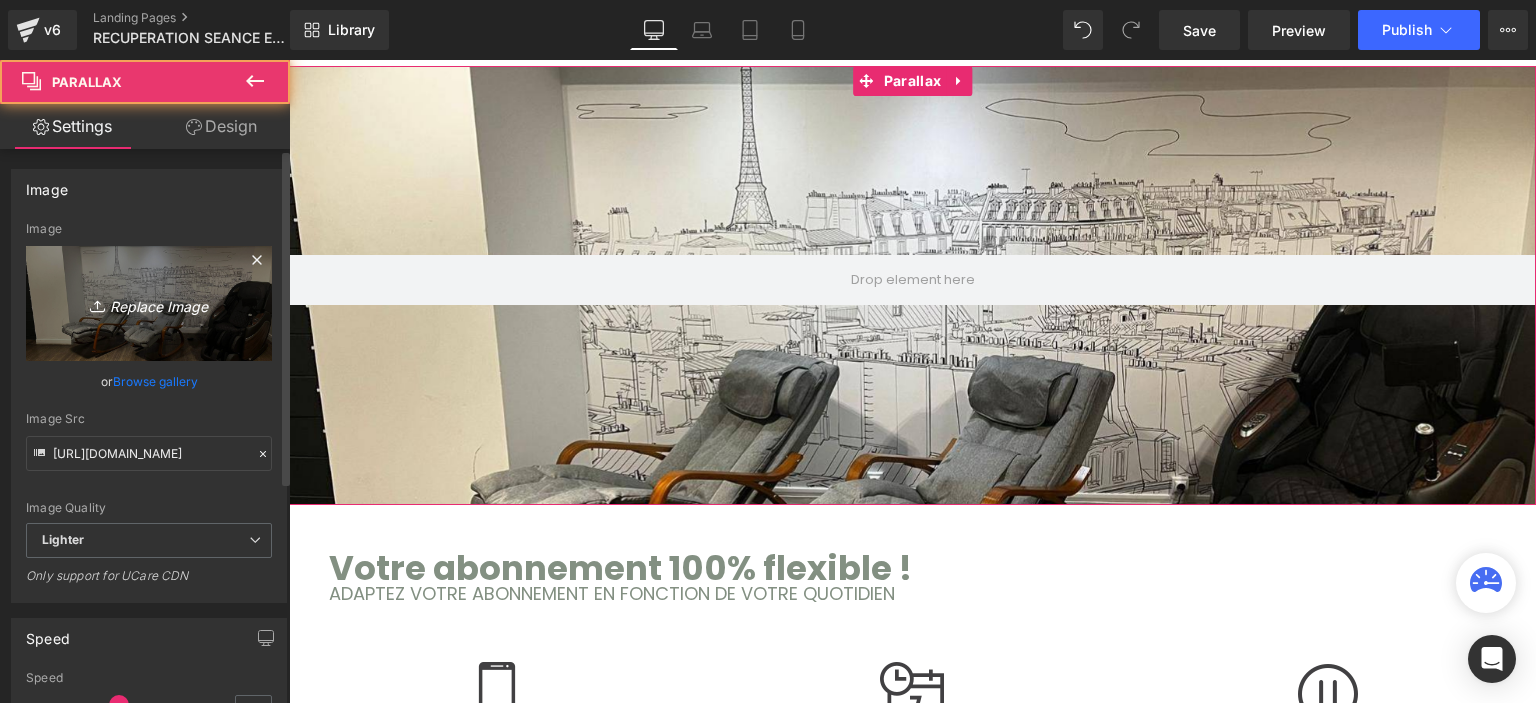 click on "Replace Image" at bounding box center (149, 303) 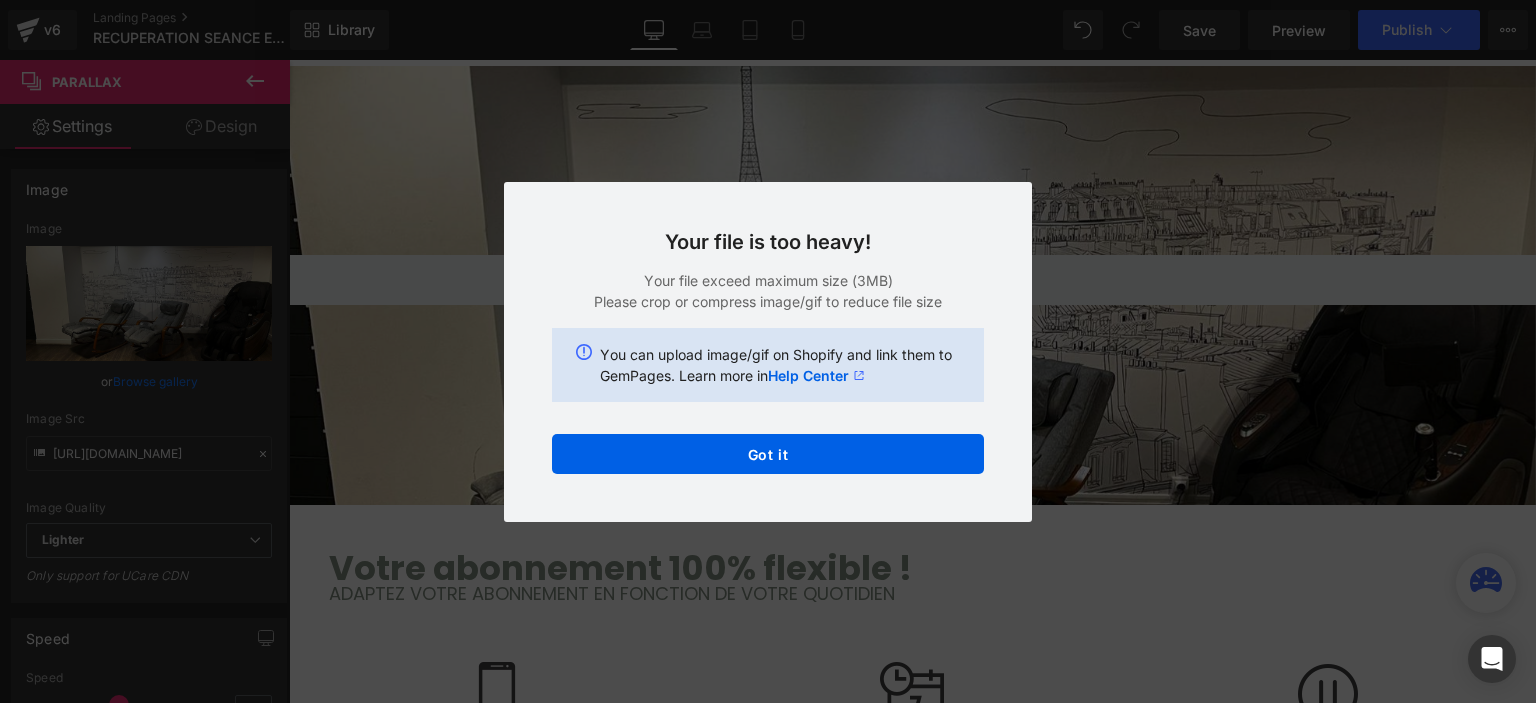 drag, startPoint x: 772, startPoint y: 464, endPoint x: 676, endPoint y: 20, distance: 454.25983 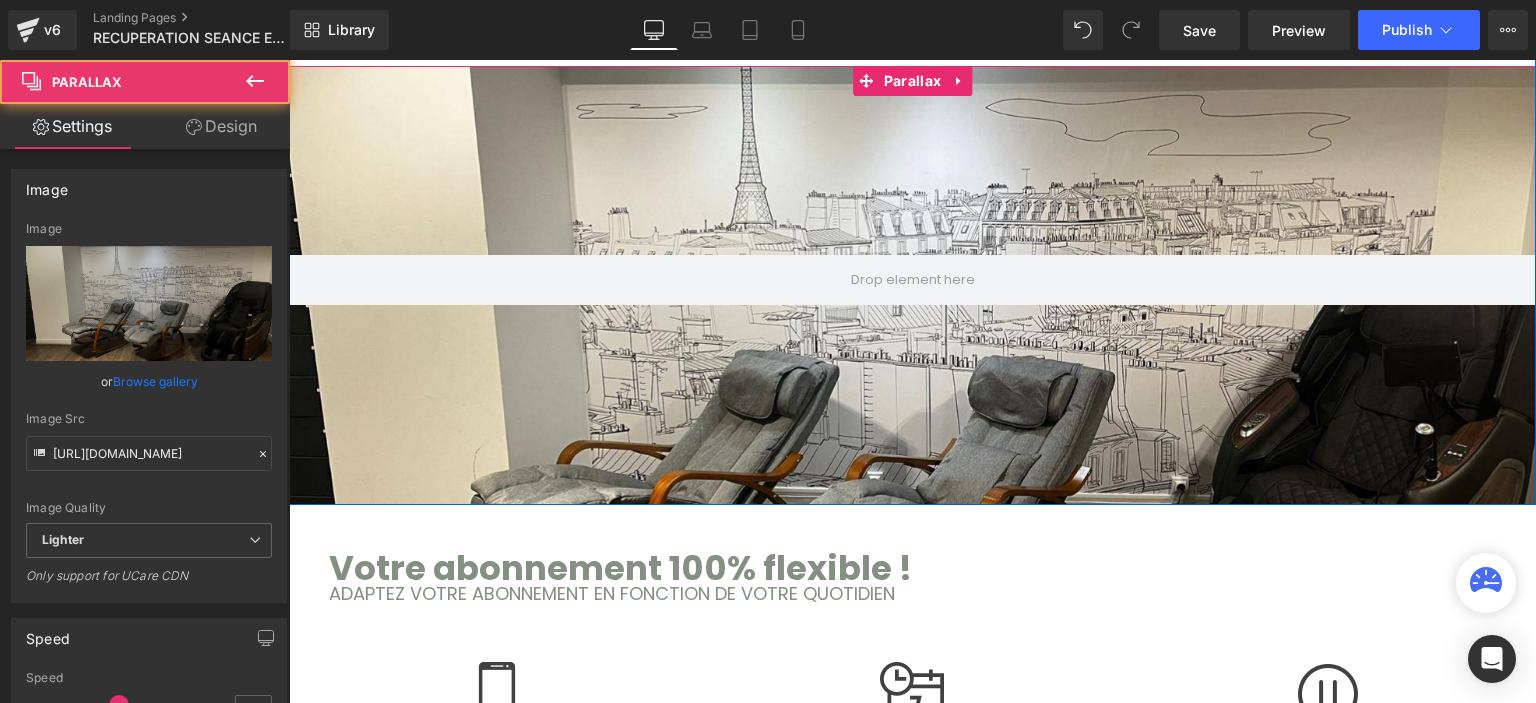 drag, startPoint x: 495, startPoint y: 338, endPoint x: 416, endPoint y: 334, distance: 79.101204 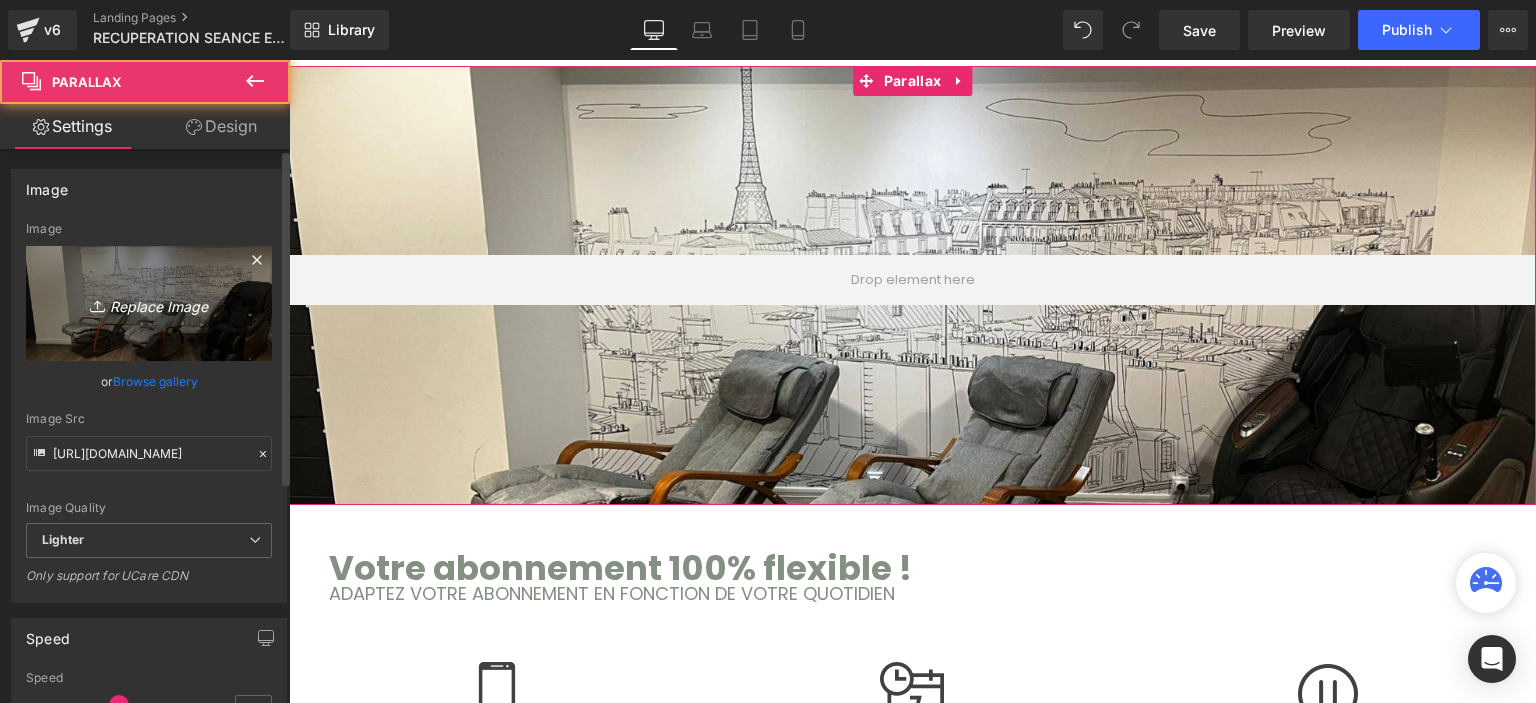 click on "Replace Image" at bounding box center (149, 303) 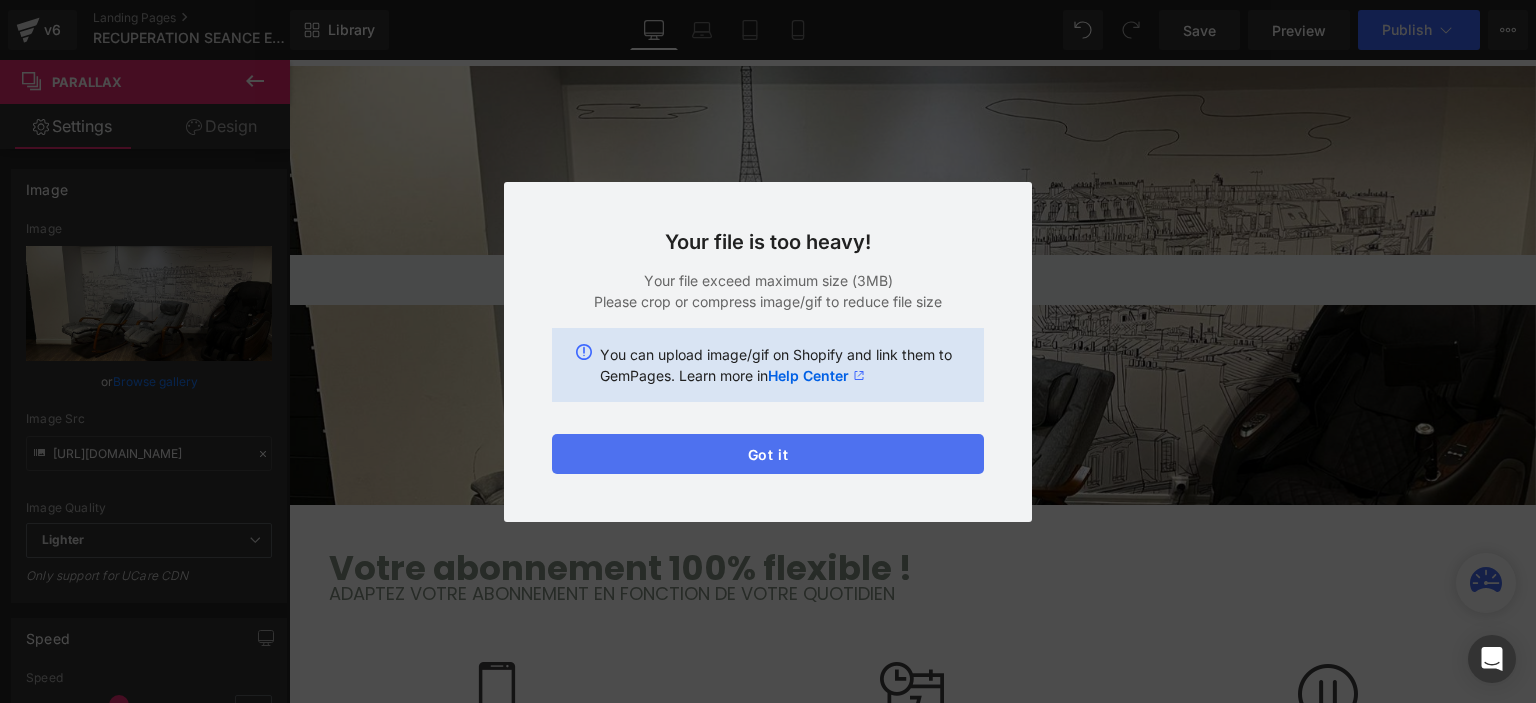 click on "Got it" at bounding box center (768, 454) 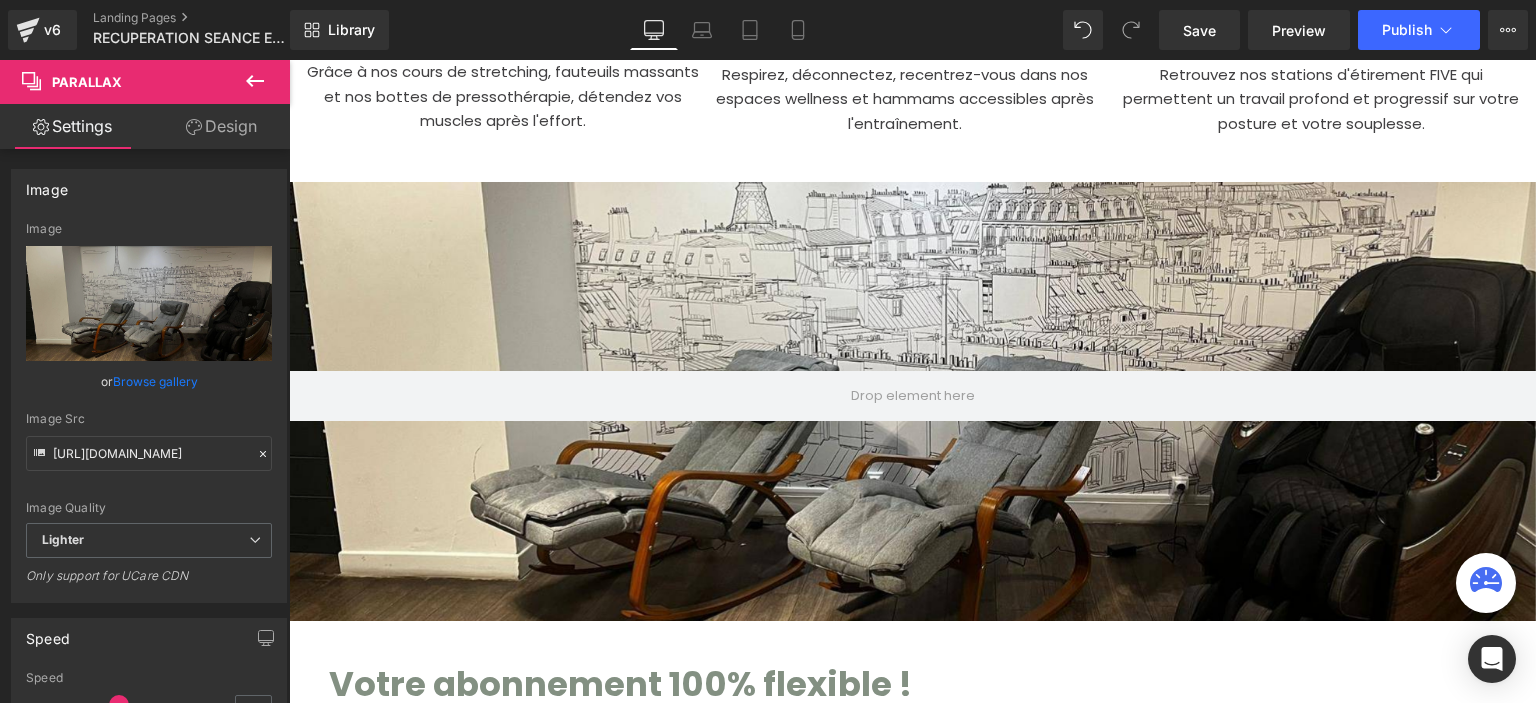 scroll, scrollTop: 1400, scrollLeft: 0, axis: vertical 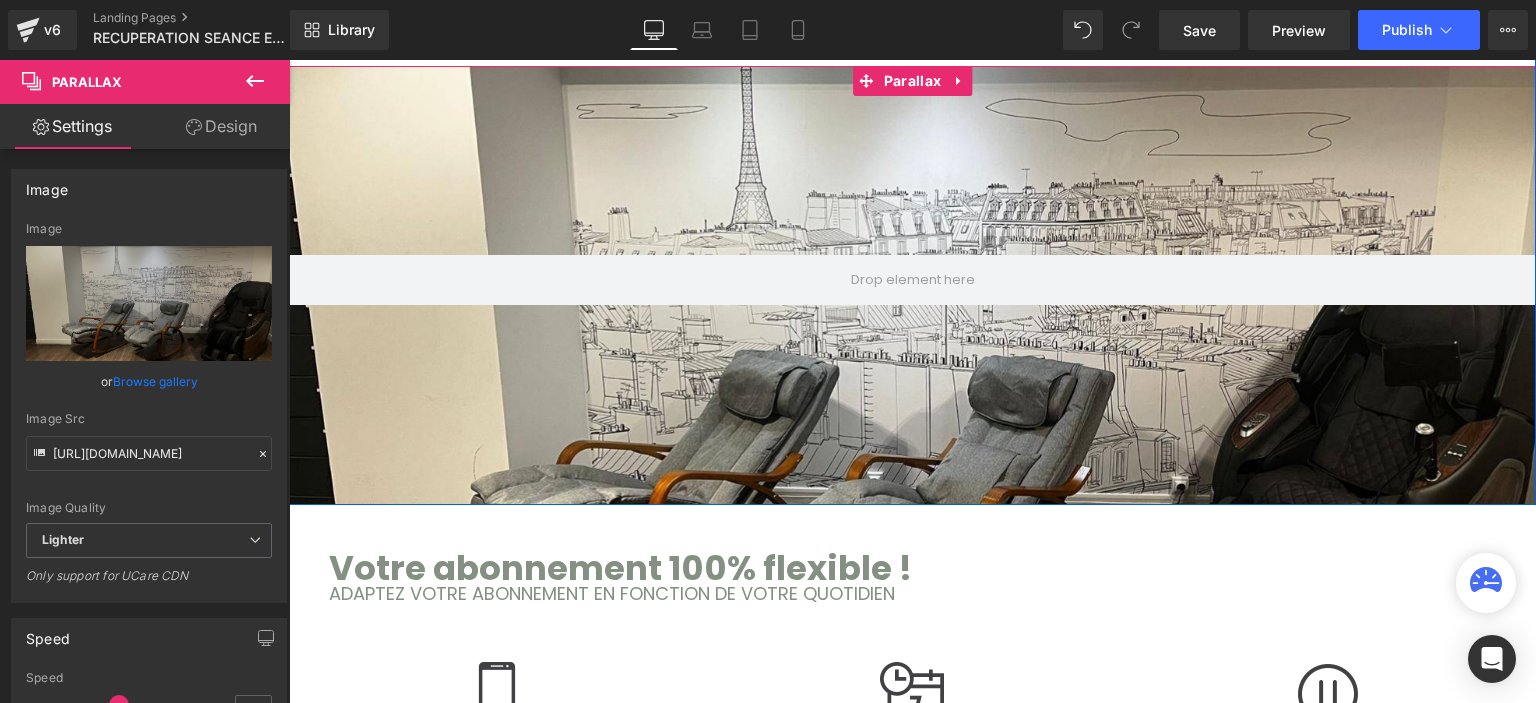 drag, startPoint x: 664, startPoint y: 349, endPoint x: 369, endPoint y: 357, distance: 295.10846 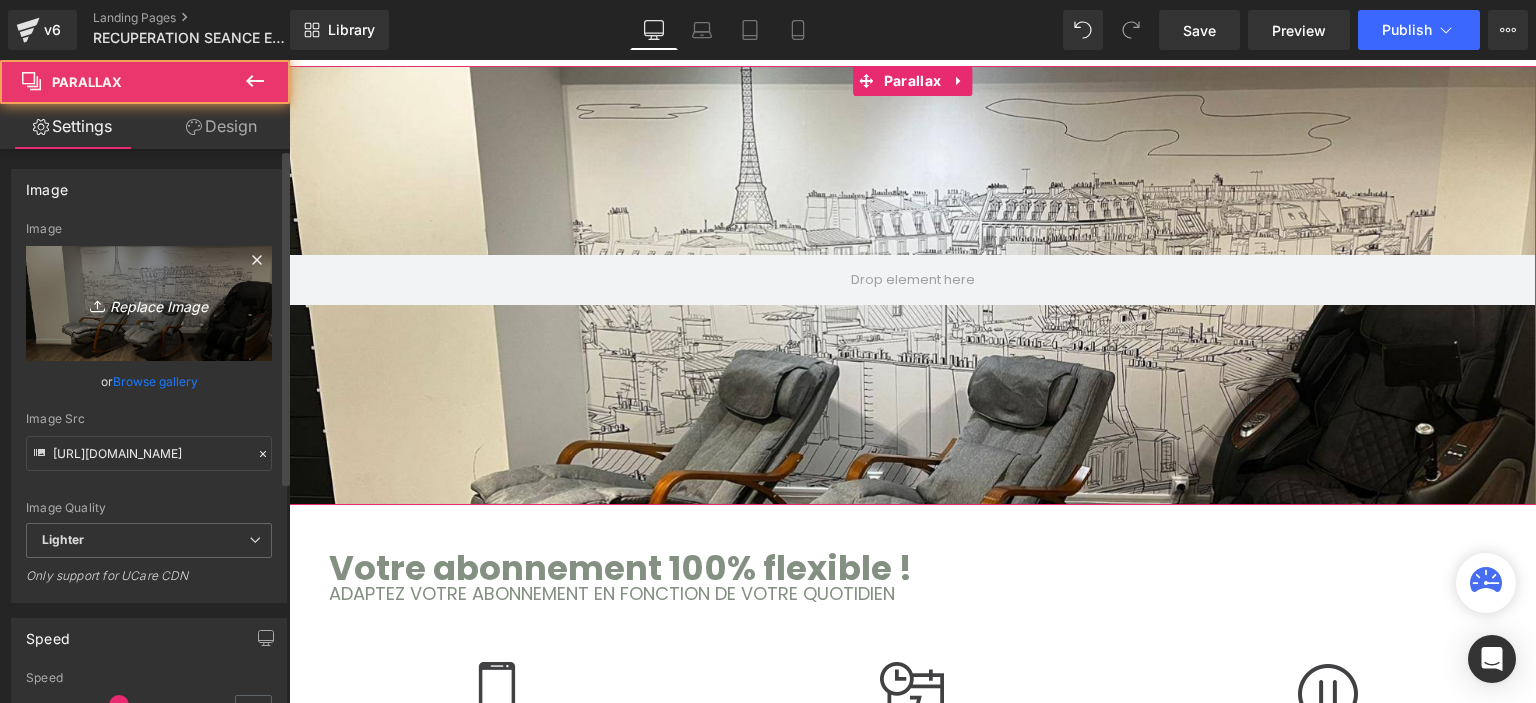 click on "Replace Image" at bounding box center [149, 303] 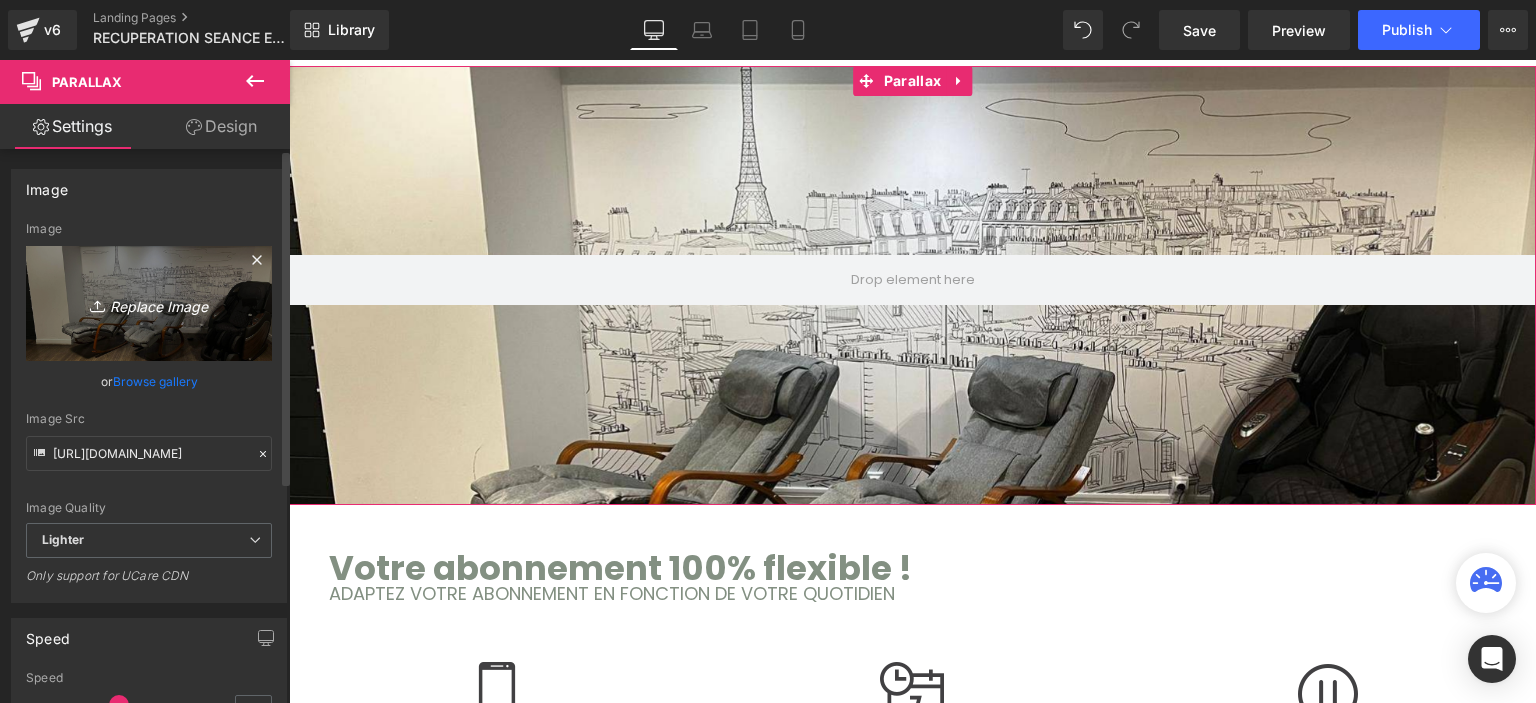 type on "C:\fakepath\Capture d’écran [DATE] 095608-min.png" 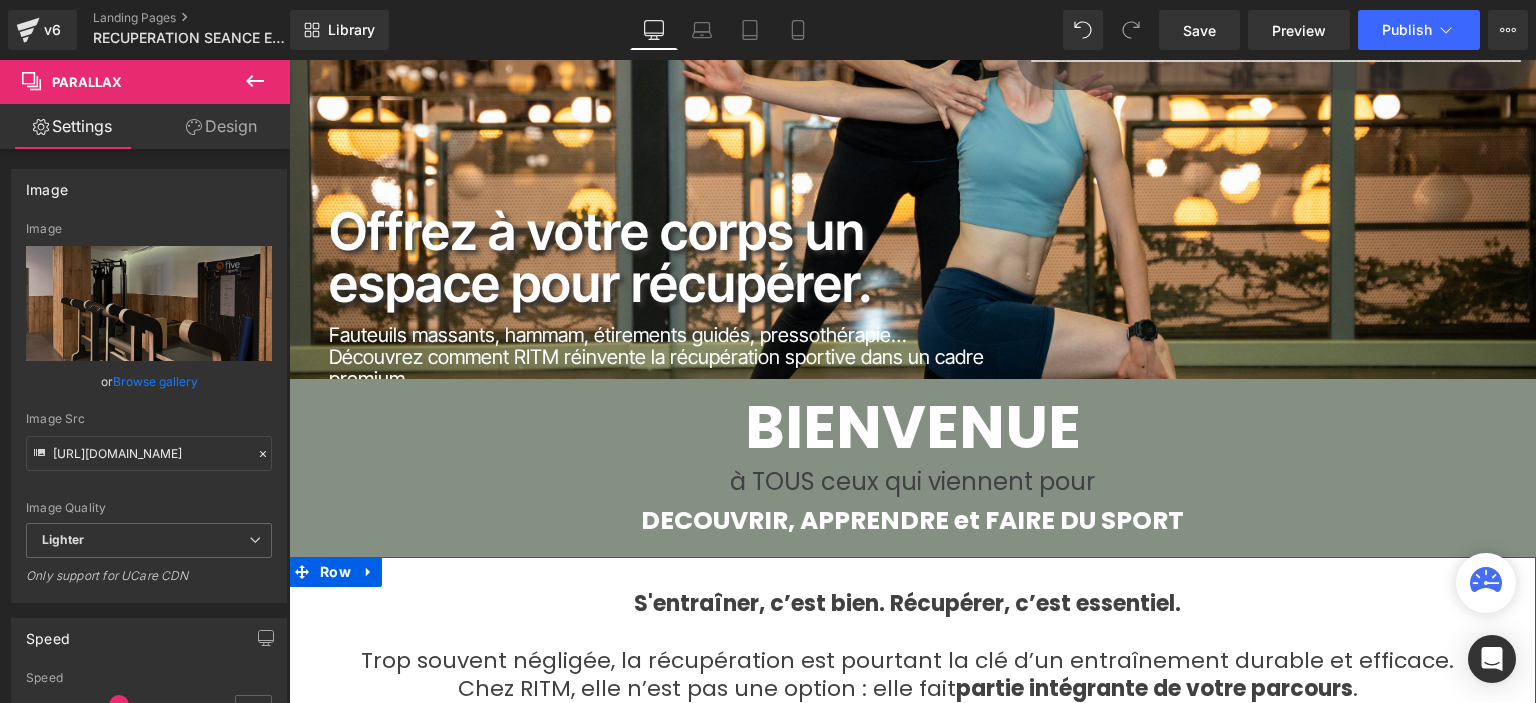 scroll, scrollTop: 0, scrollLeft: 0, axis: both 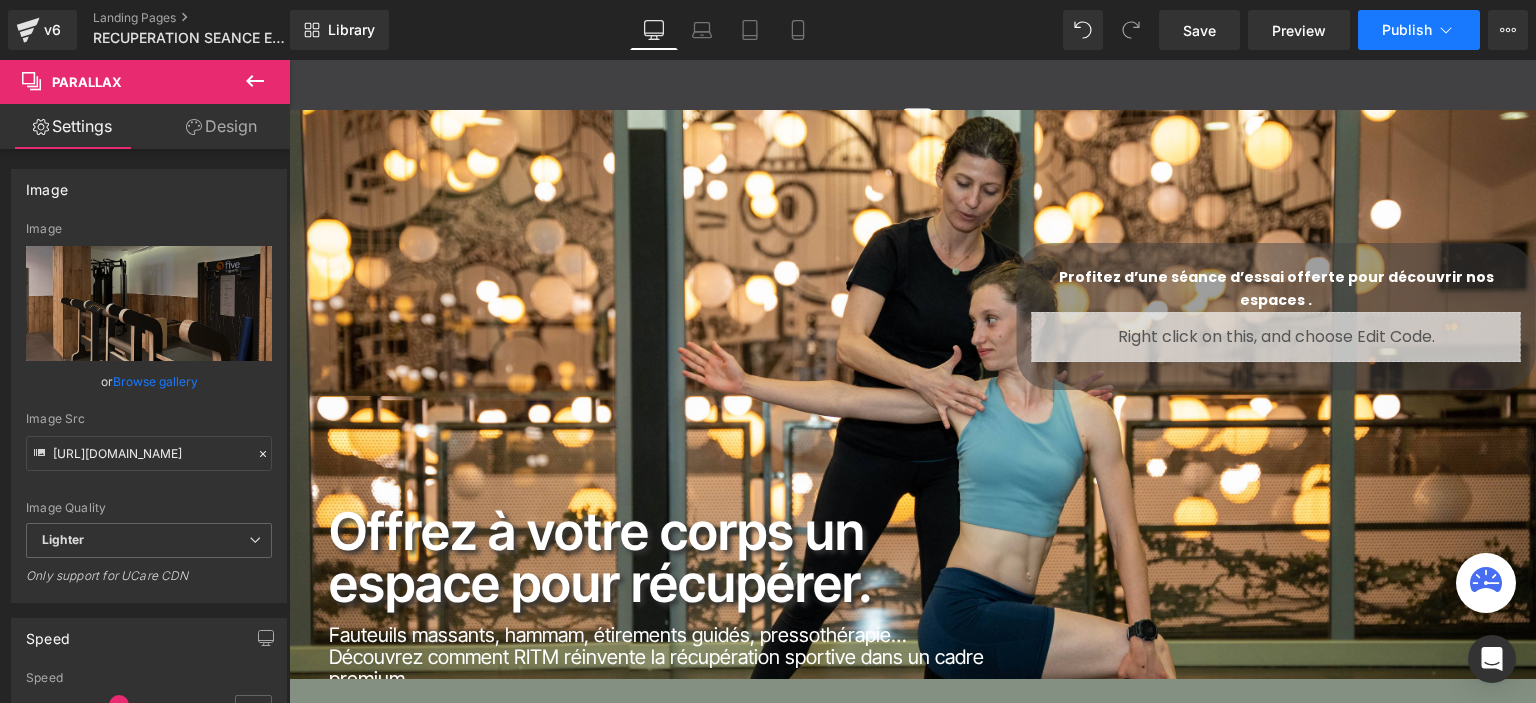 click on "Publish" at bounding box center (1419, 30) 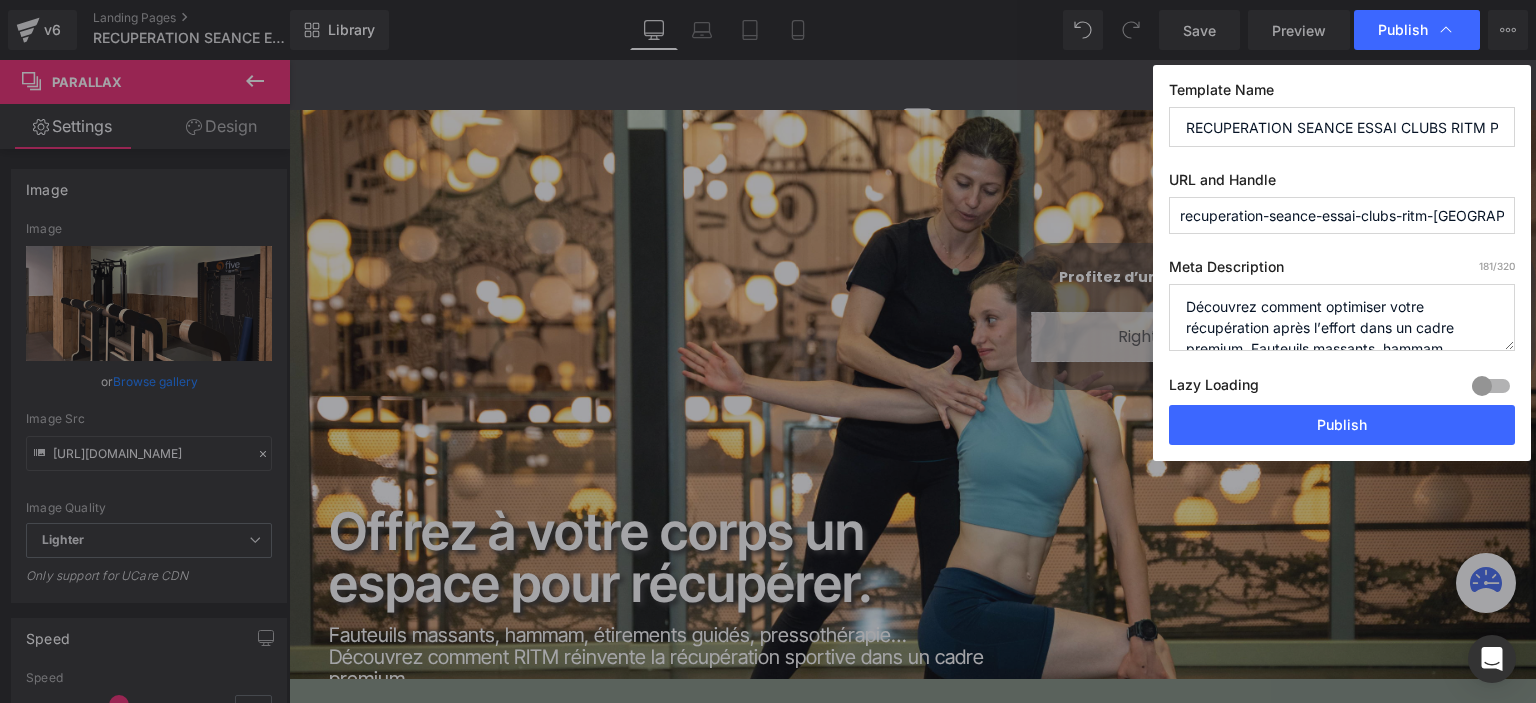 click on "Lazy Loading
Build
Upgrade plan to unlock" at bounding box center (1342, 388) 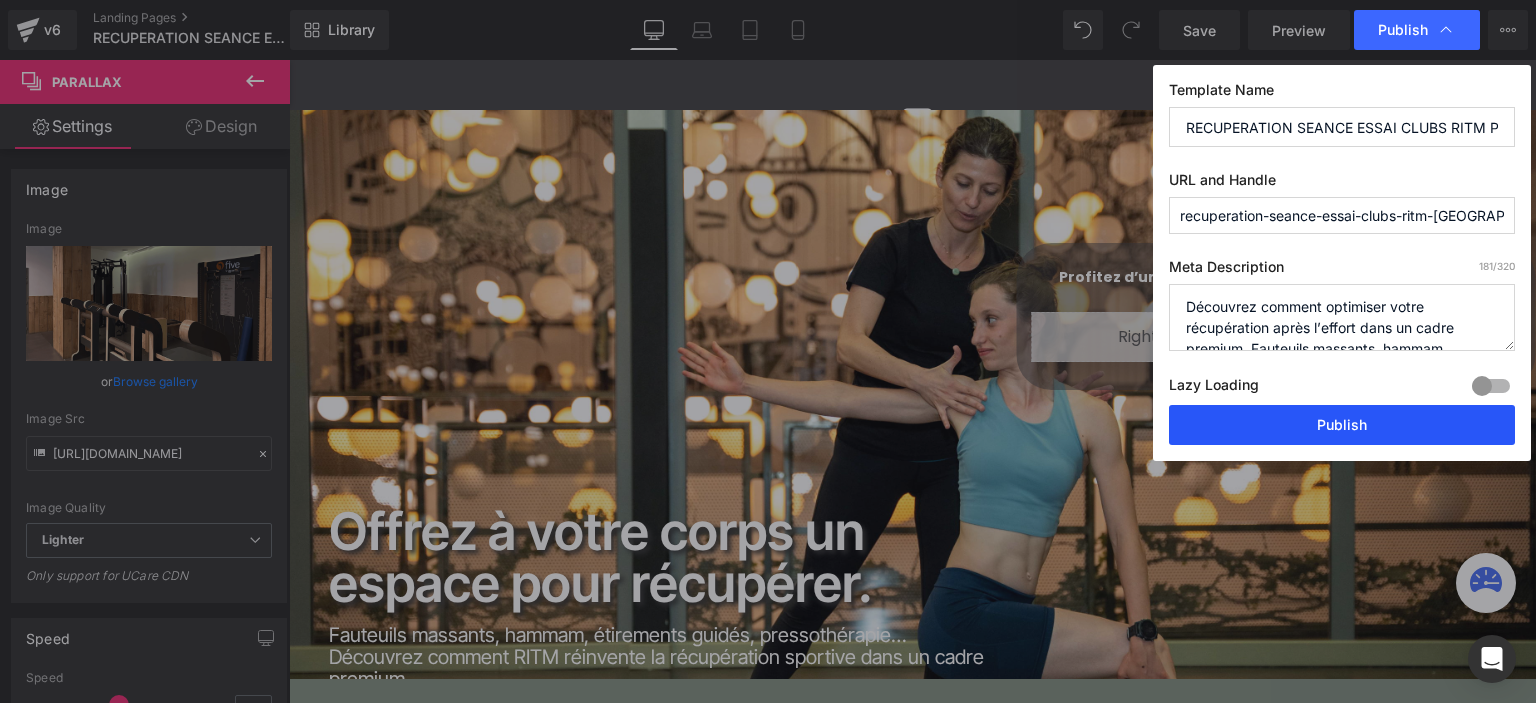 click on "Publish" at bounding box center (1342, 425) 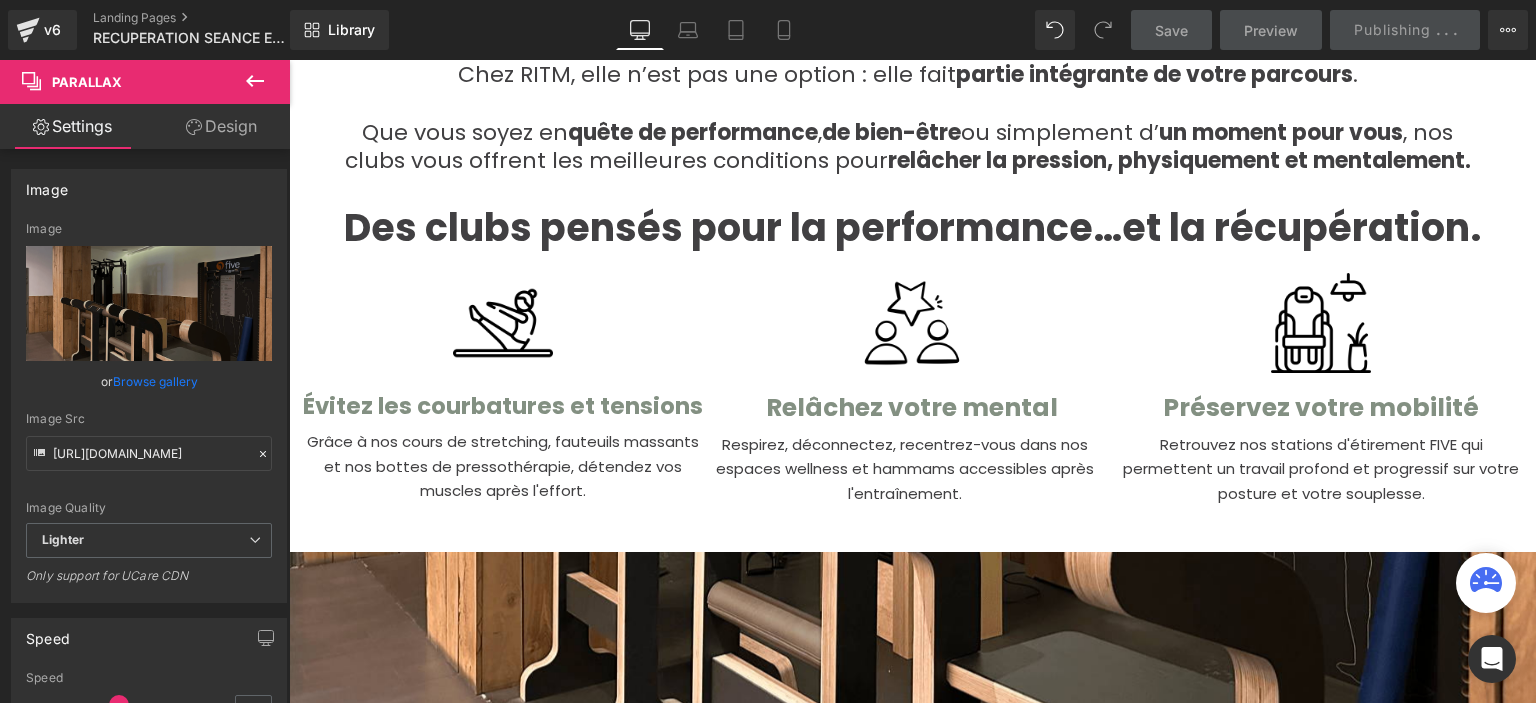 scroll, scrollTop: 1000, scrollLeft: 0, axis: vertical 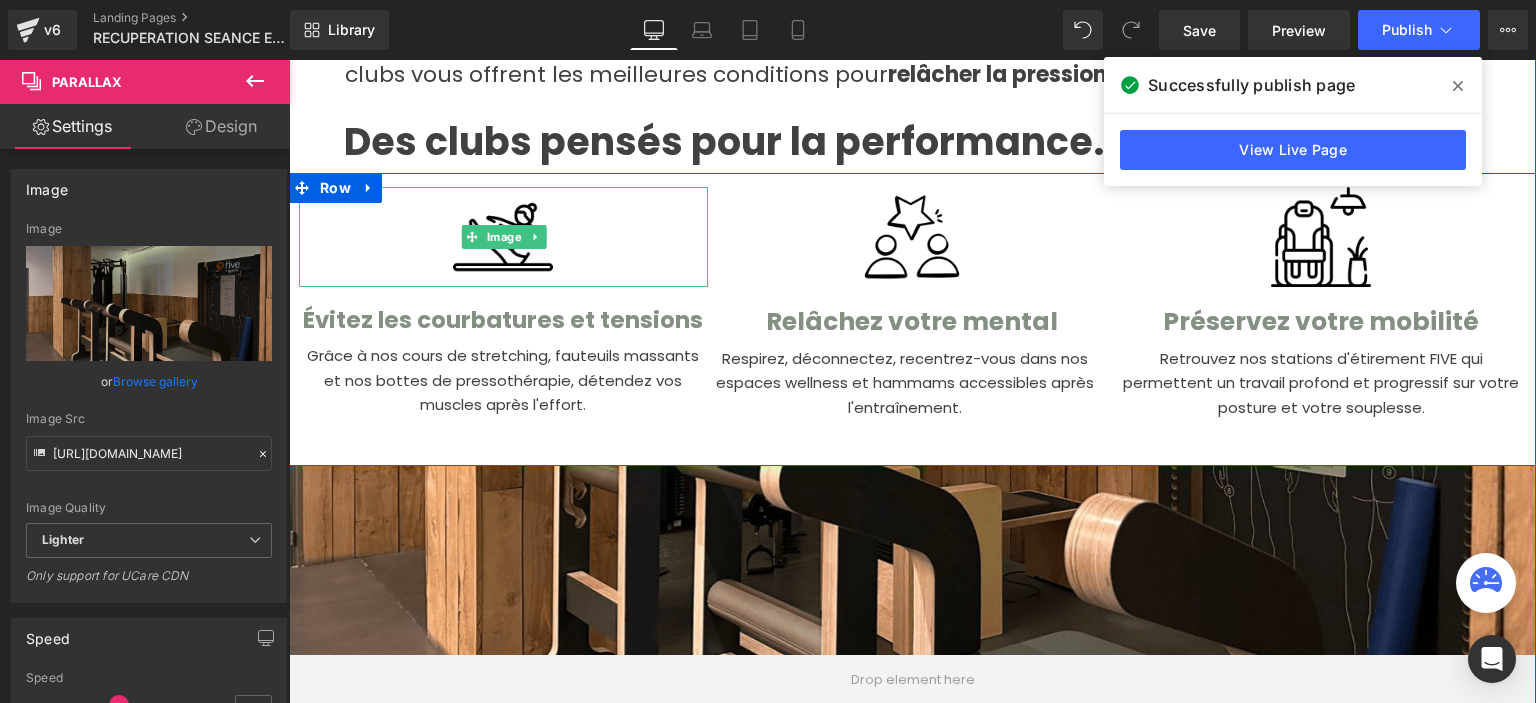 drag, startPoint x: 483, startPoint y: 255, endPoint x: 438, endPoint y: 276, distance: 49.658836 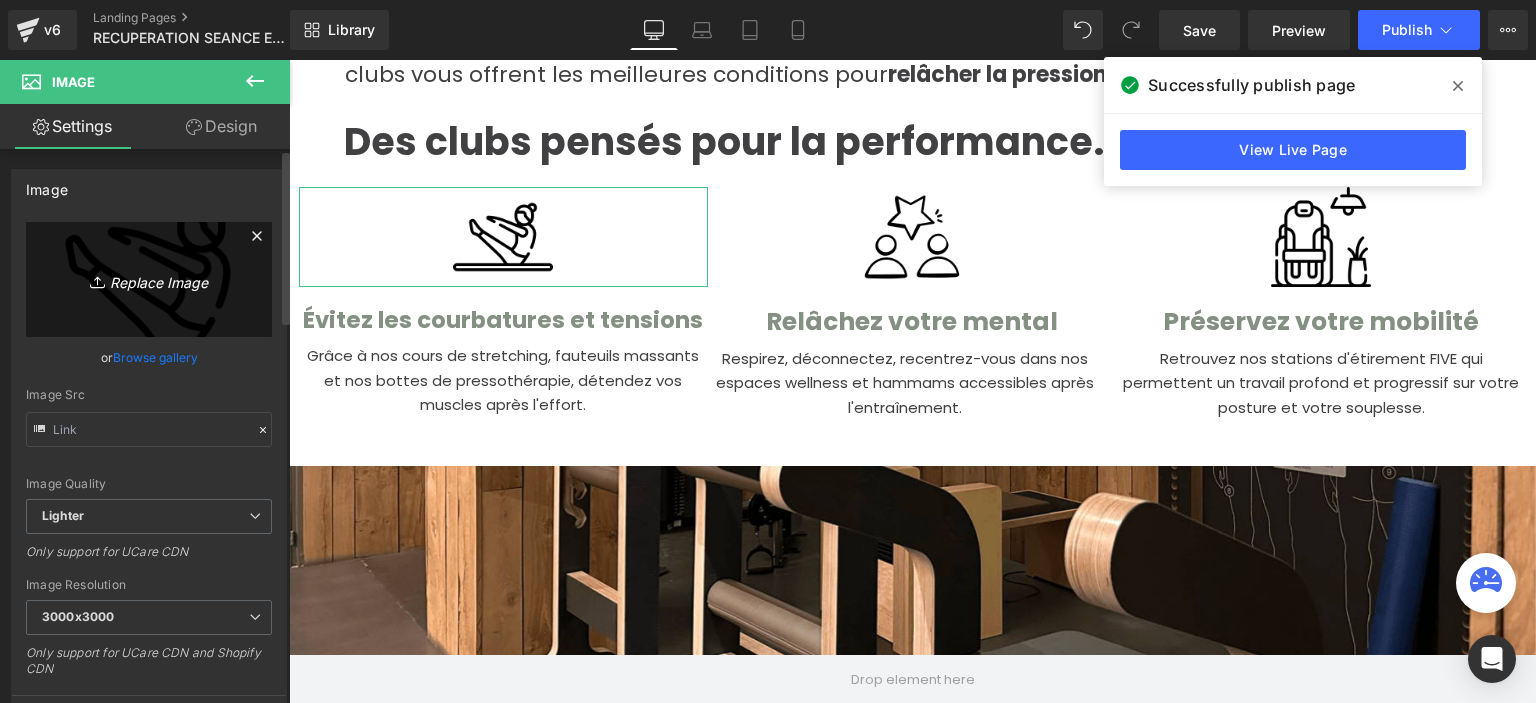 click on "Replace Image" at bounding box center (149, 279) 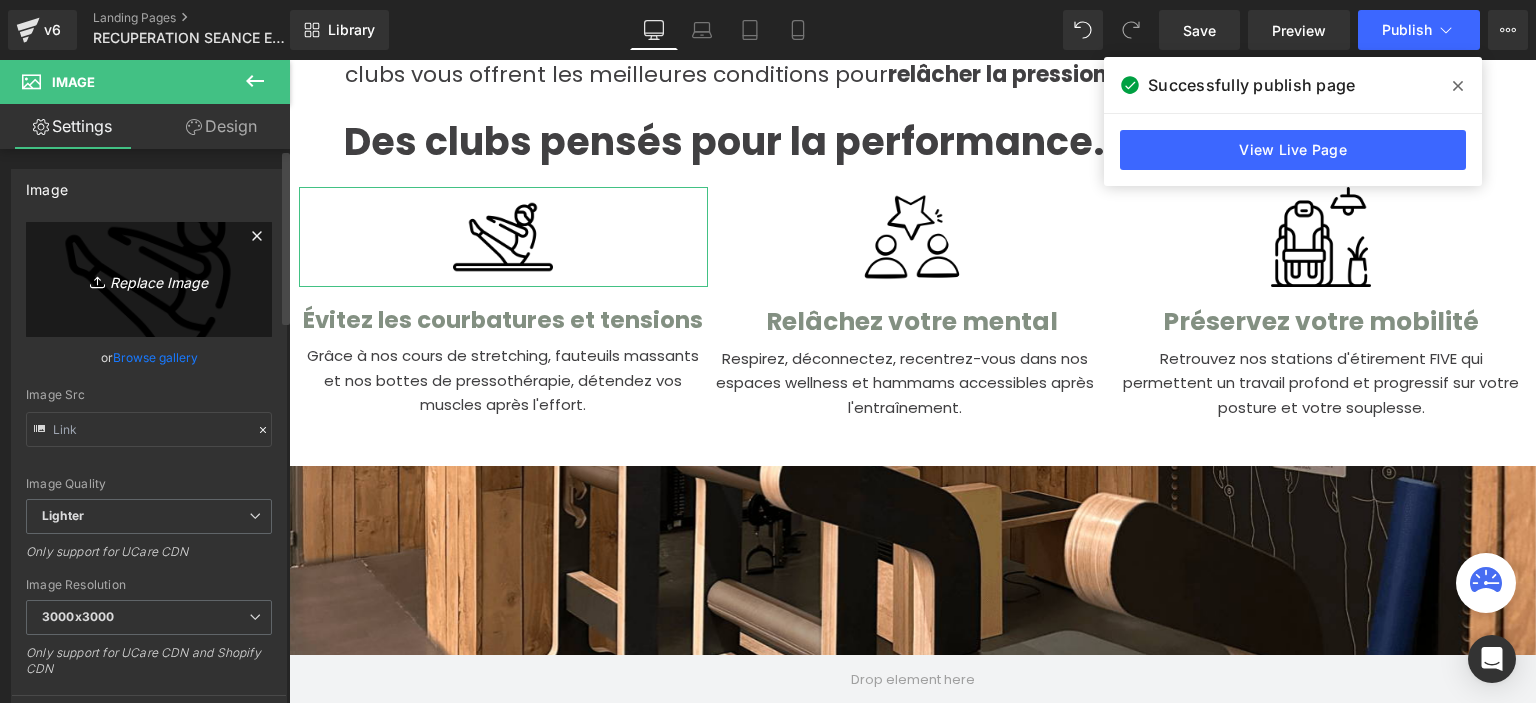 type on "C:\fakepath\stretching (1).png" 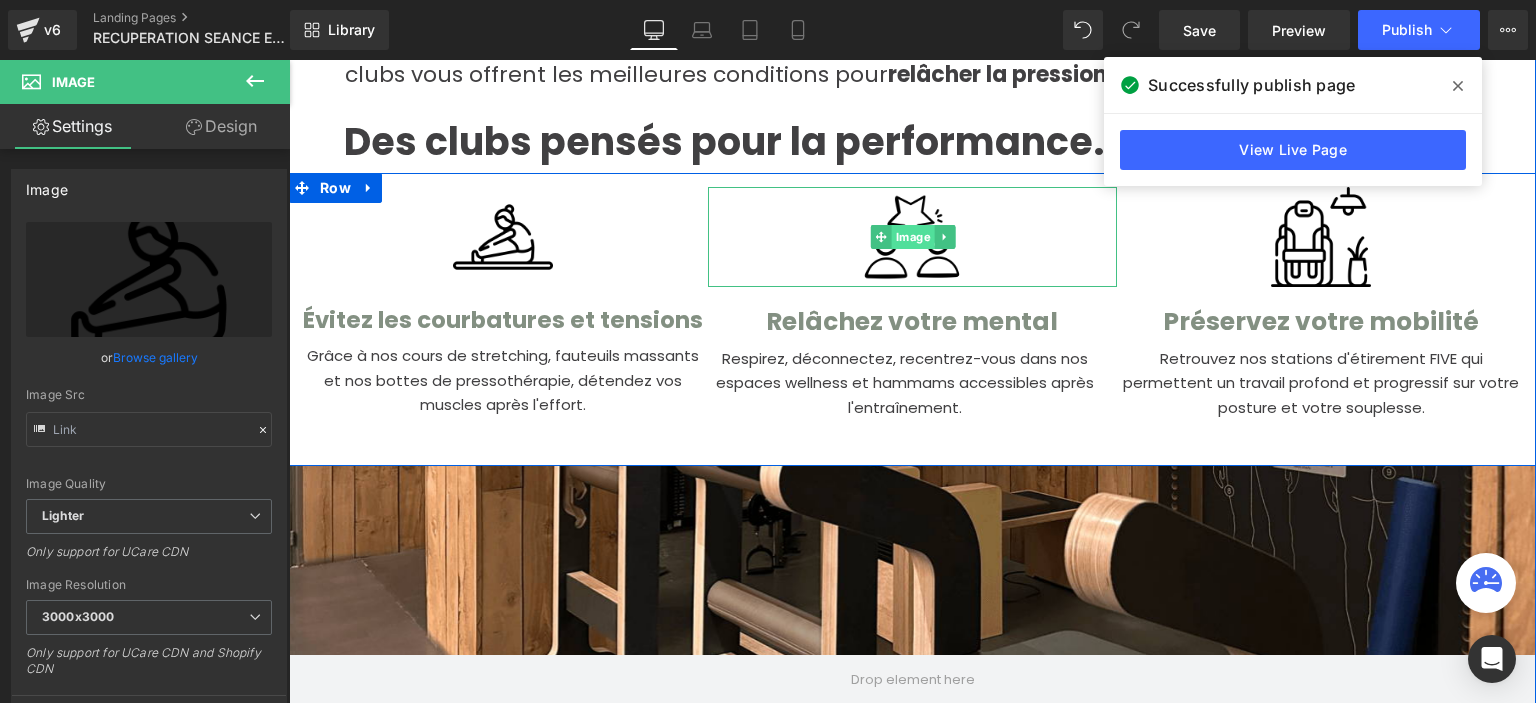 click on "Image" at bounding box center [912, 237] 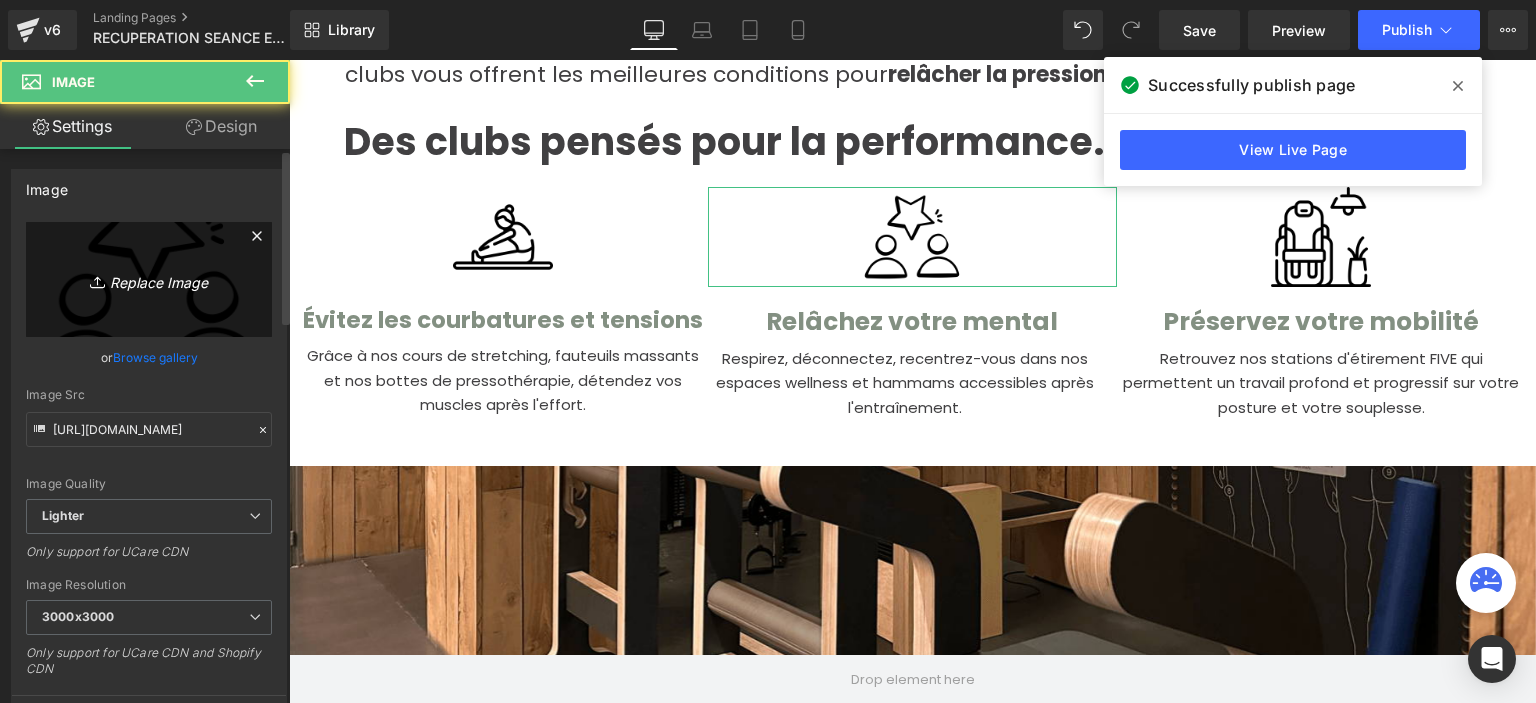 click on "Replace Image" at bounding box center [149, 279] 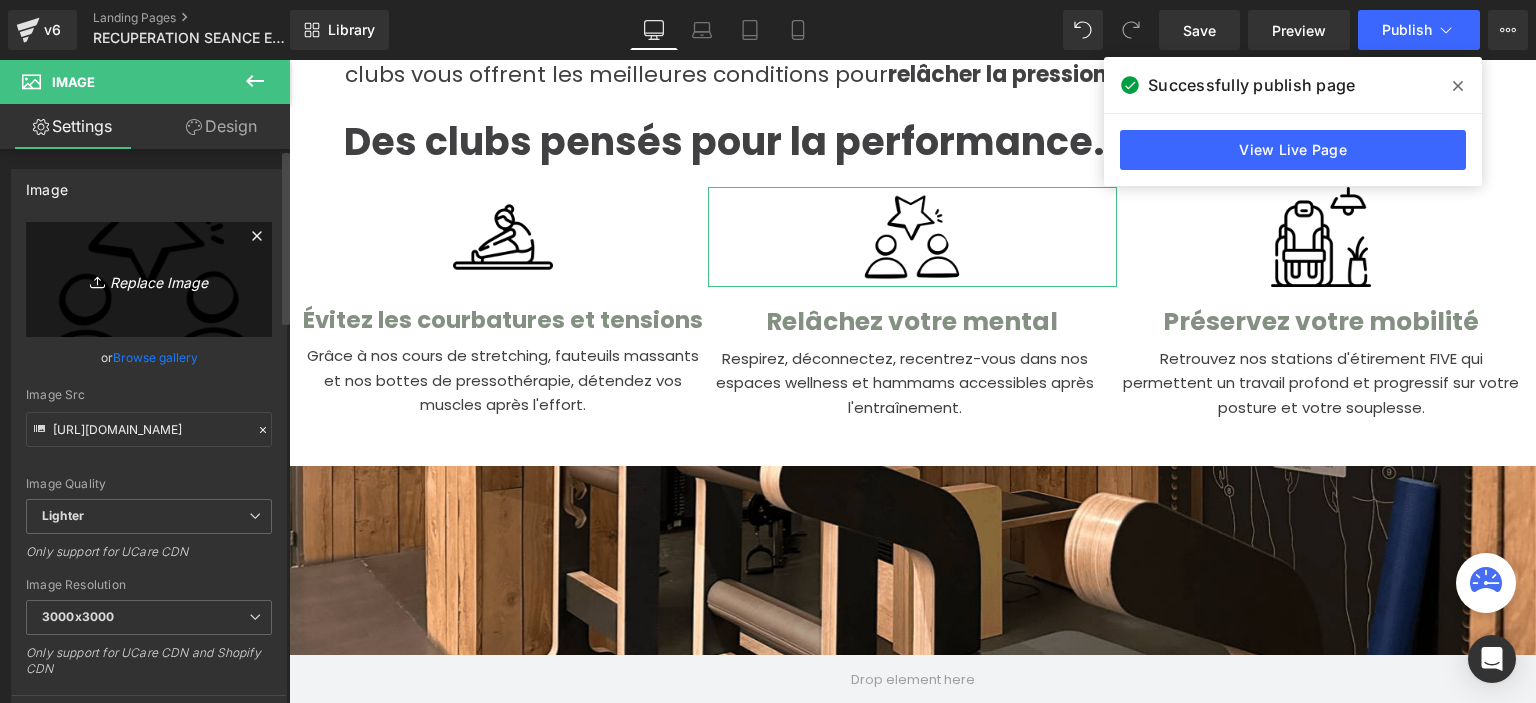 type on "C:\fakepath\exercise.png" 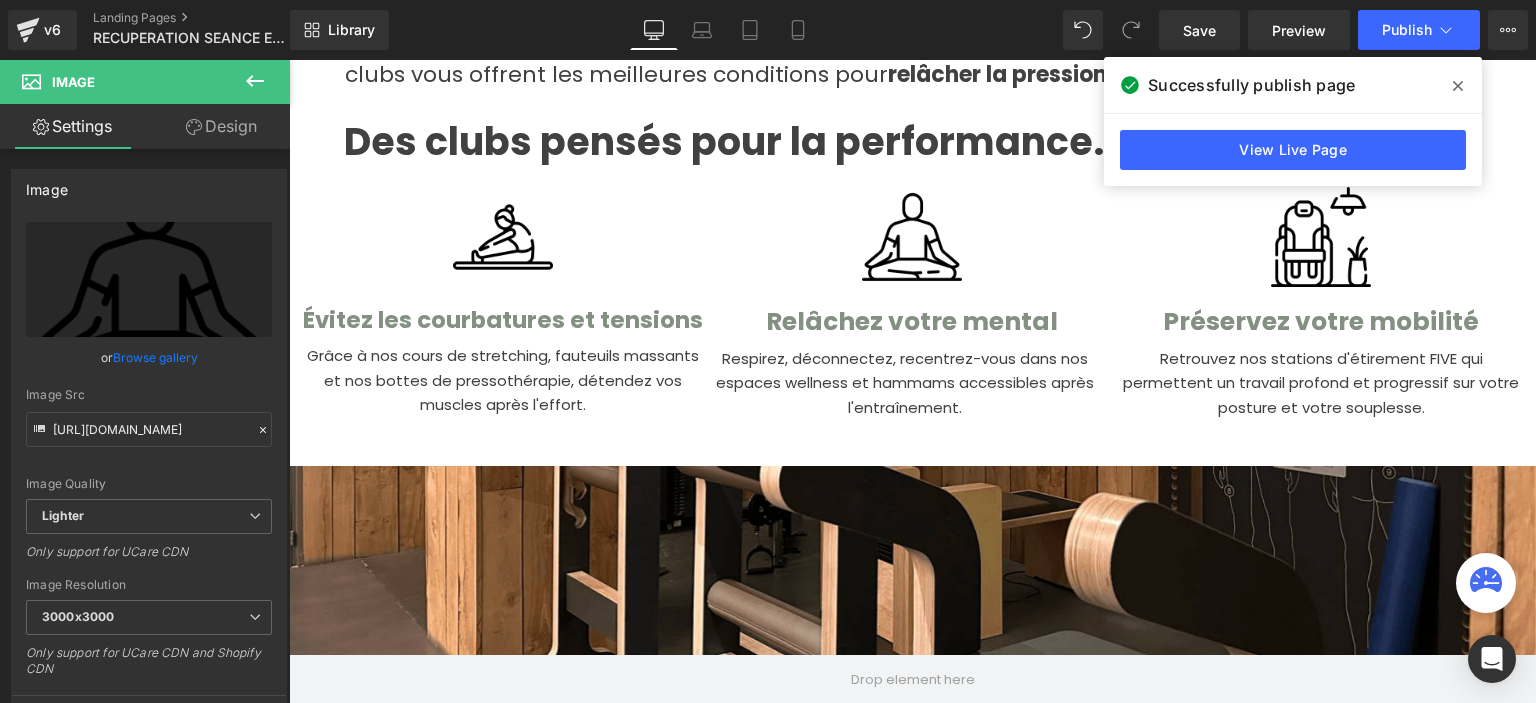 scroll, scrollTop: 995, scrollLeft: 0, axis: vertical 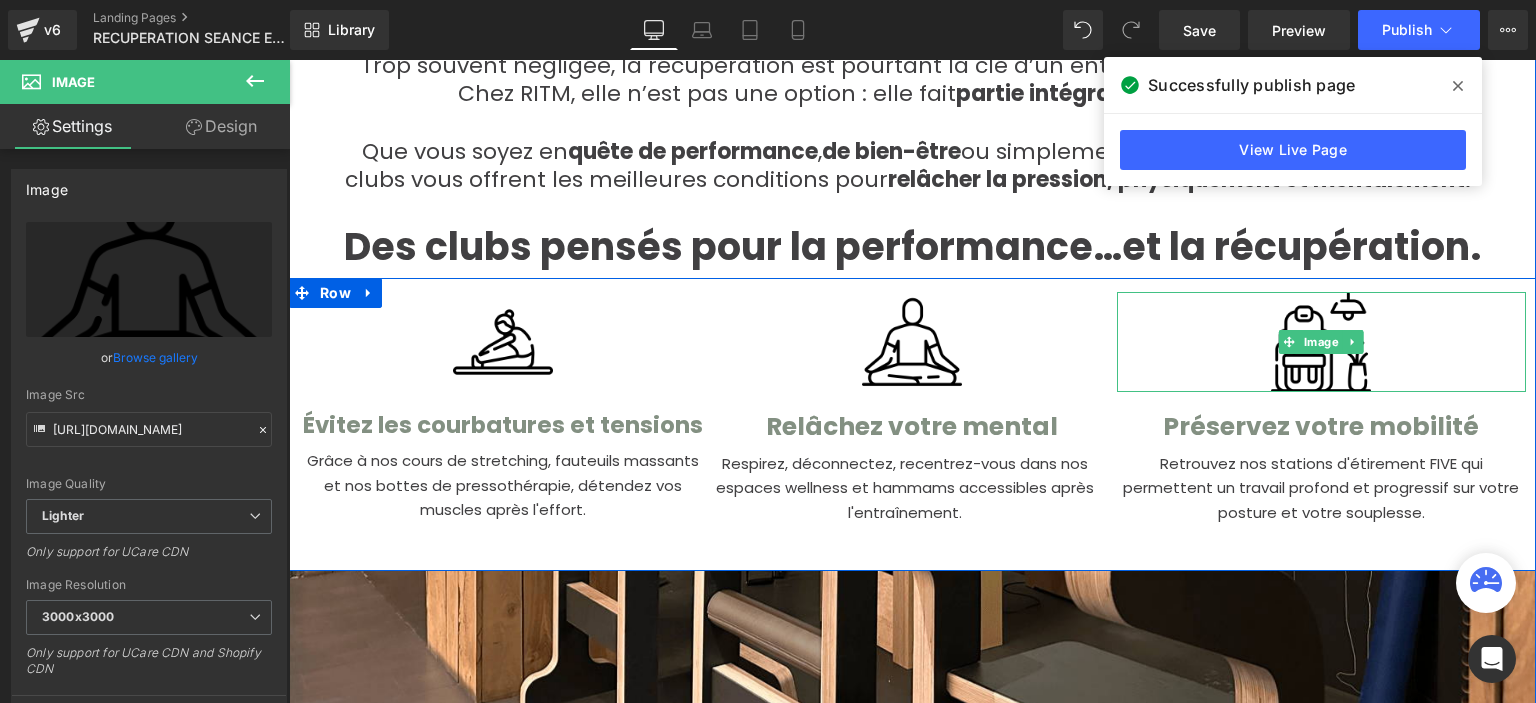 click at bounding box center (1321, 342) 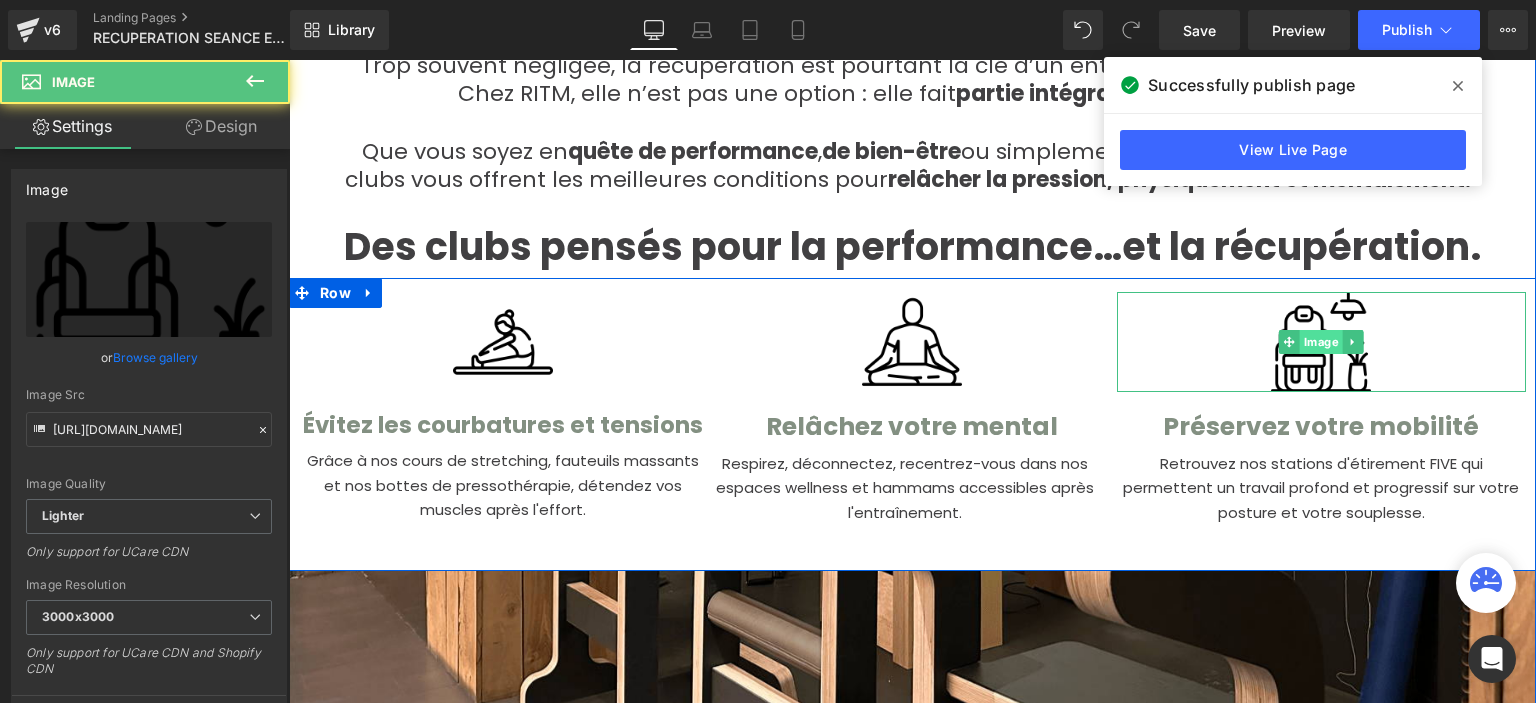 click on "Image" at bounding box center [1321, 342] 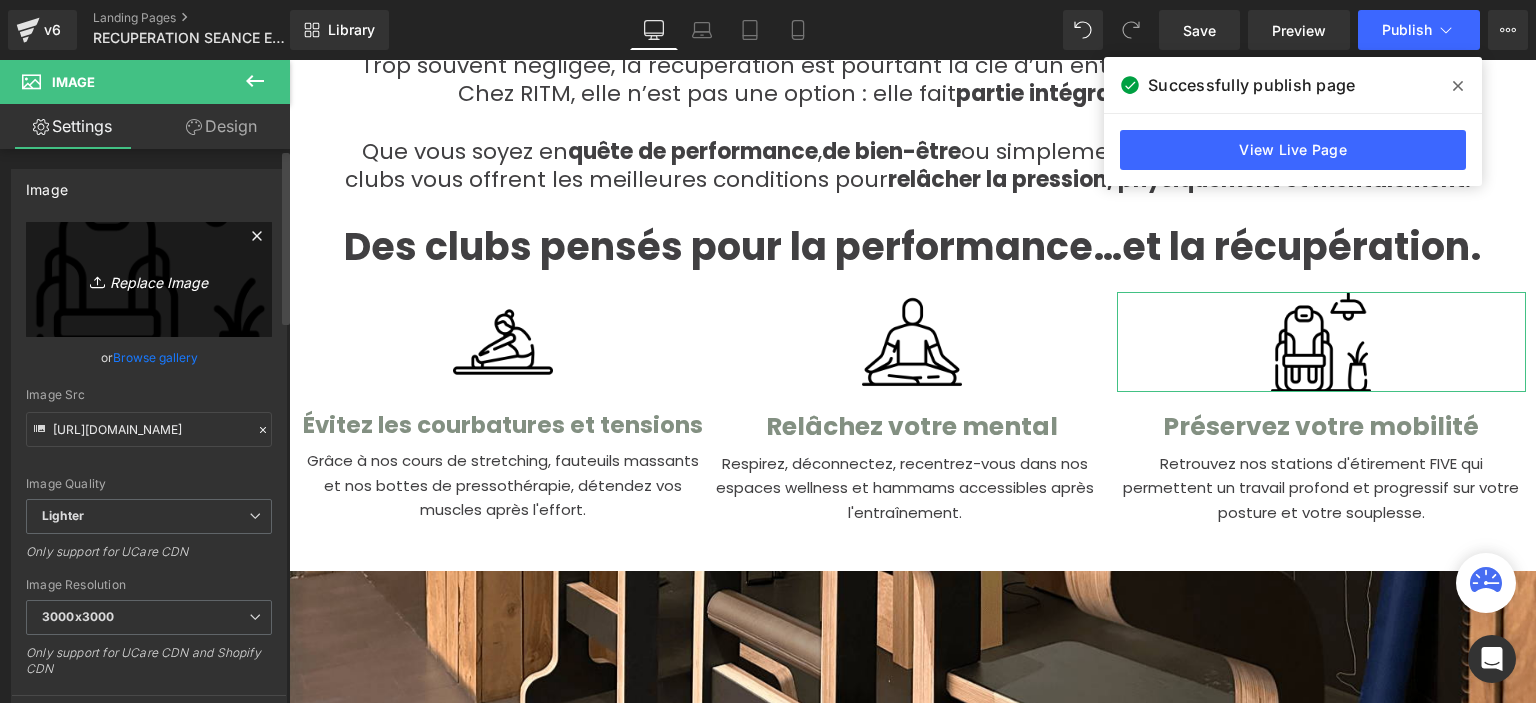 click on "Replace Image" at bounding box center [149, 279] 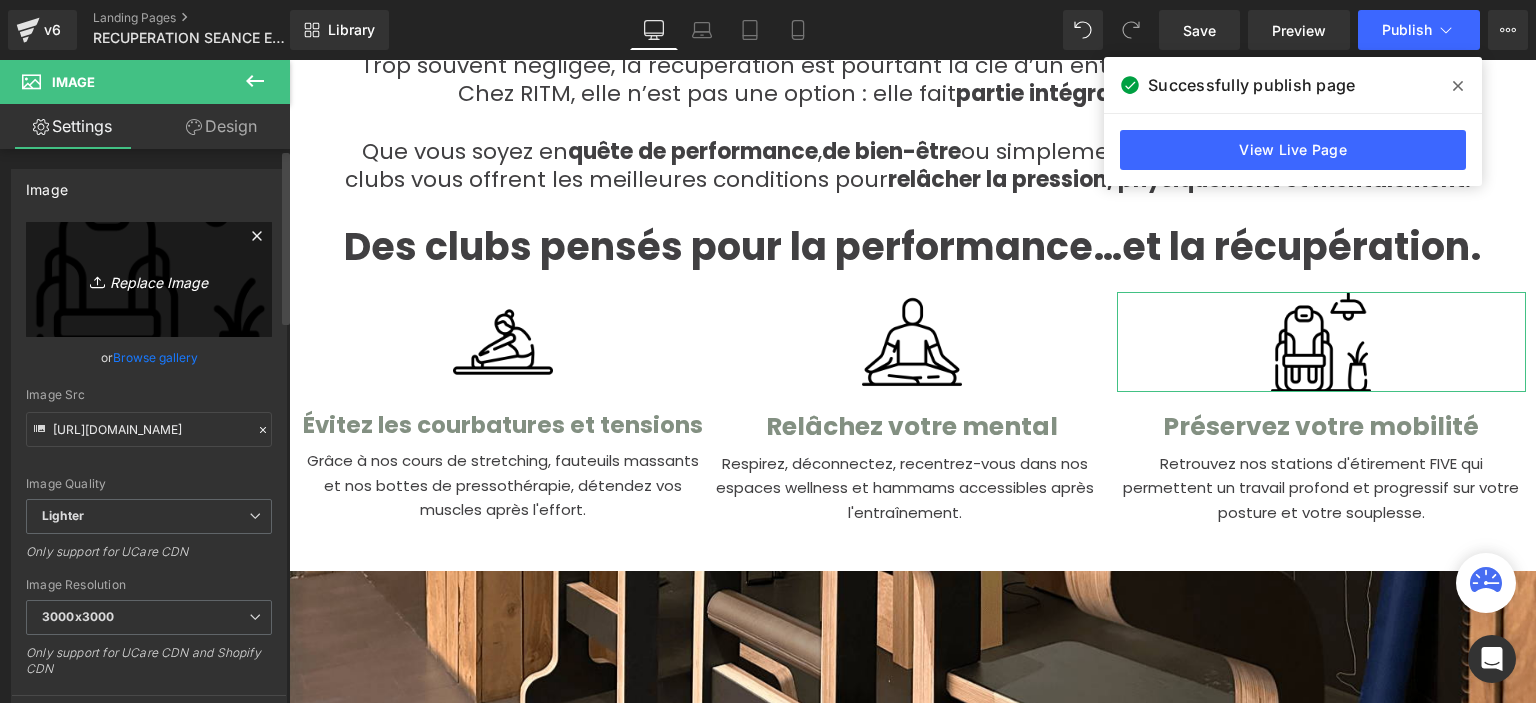 type on "C:\fakepath\massage.png" 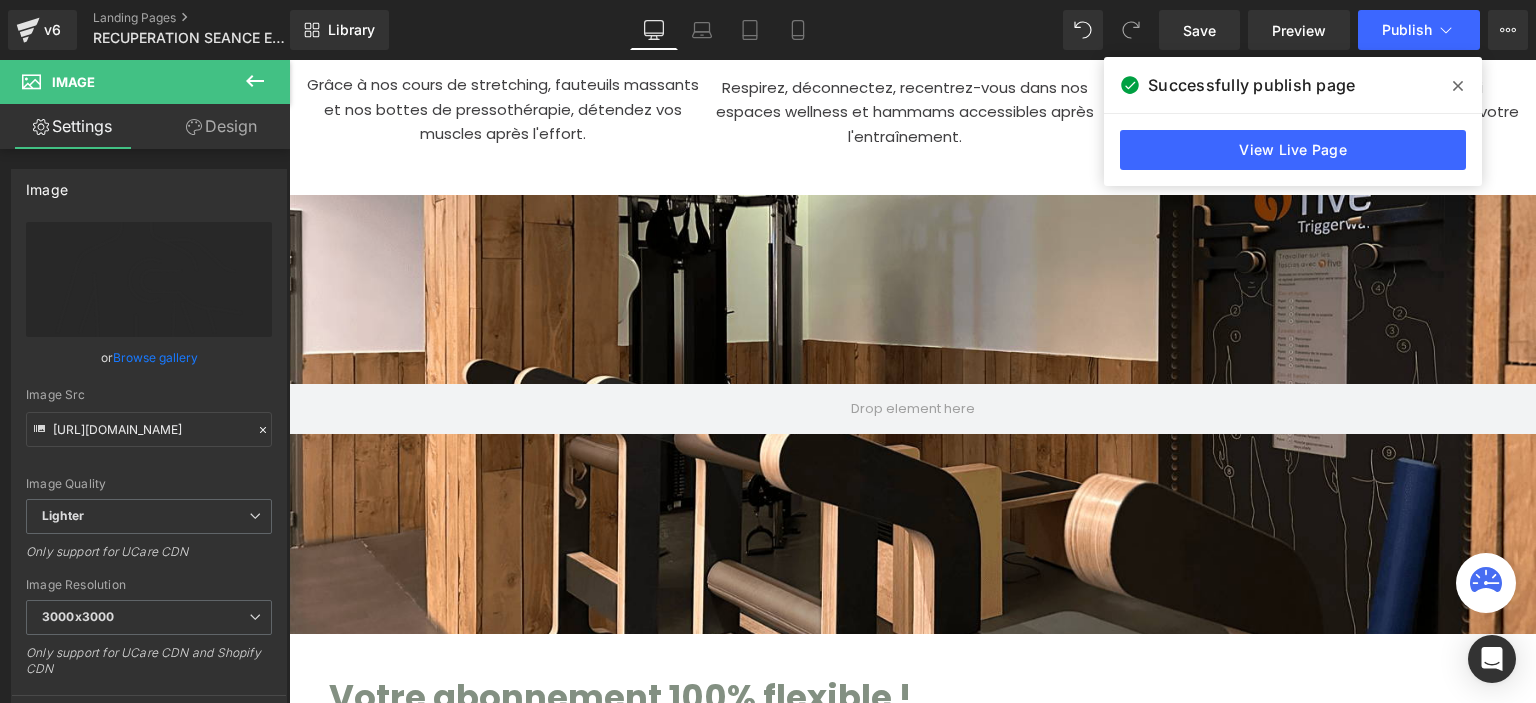 scroll, scrollTop: 1195, scrollLeft: 0, axis: vertical 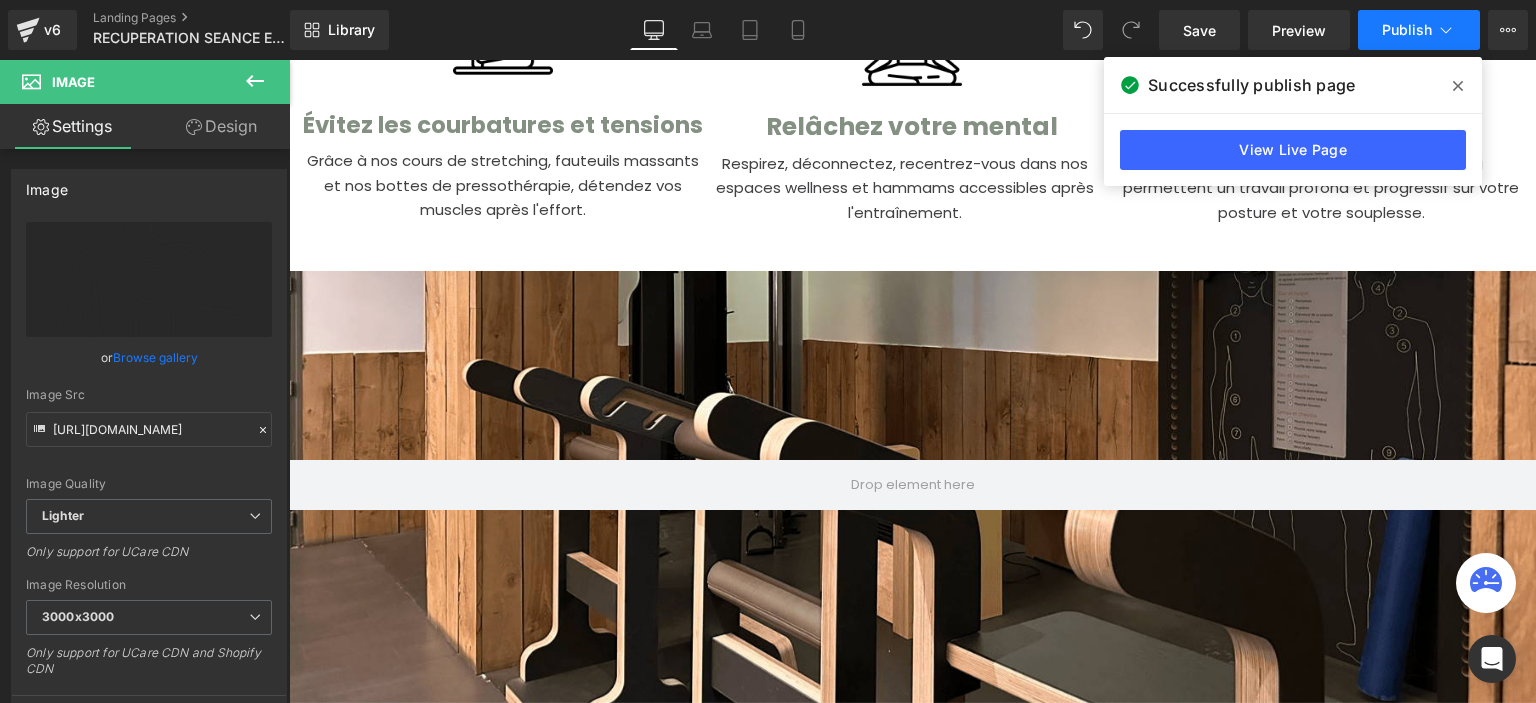 click on "Publish" at bounding box center [1419, 30] 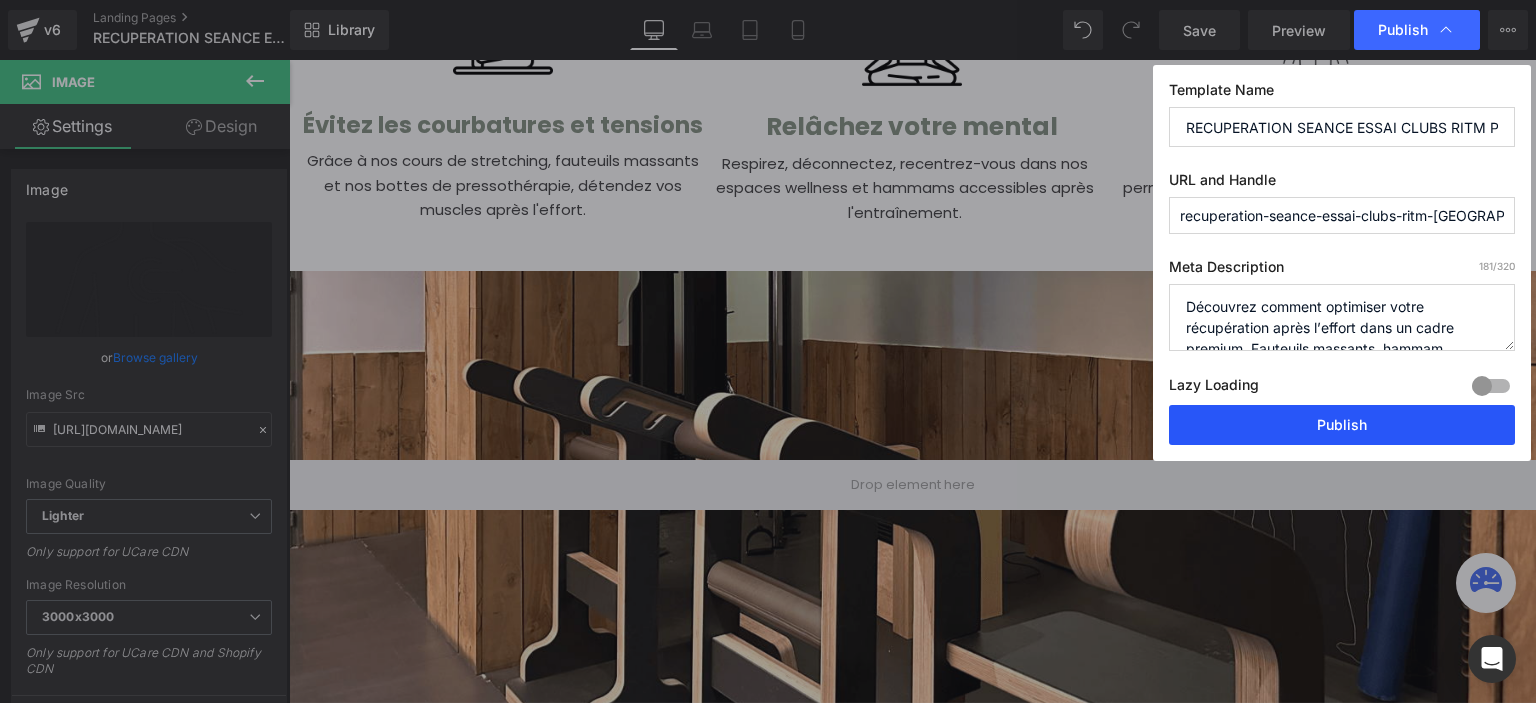 drag, startPoint x: 1307, startPoint y: 419, endPoint x: 1017, endPoint y: 360, distance: 295.9409 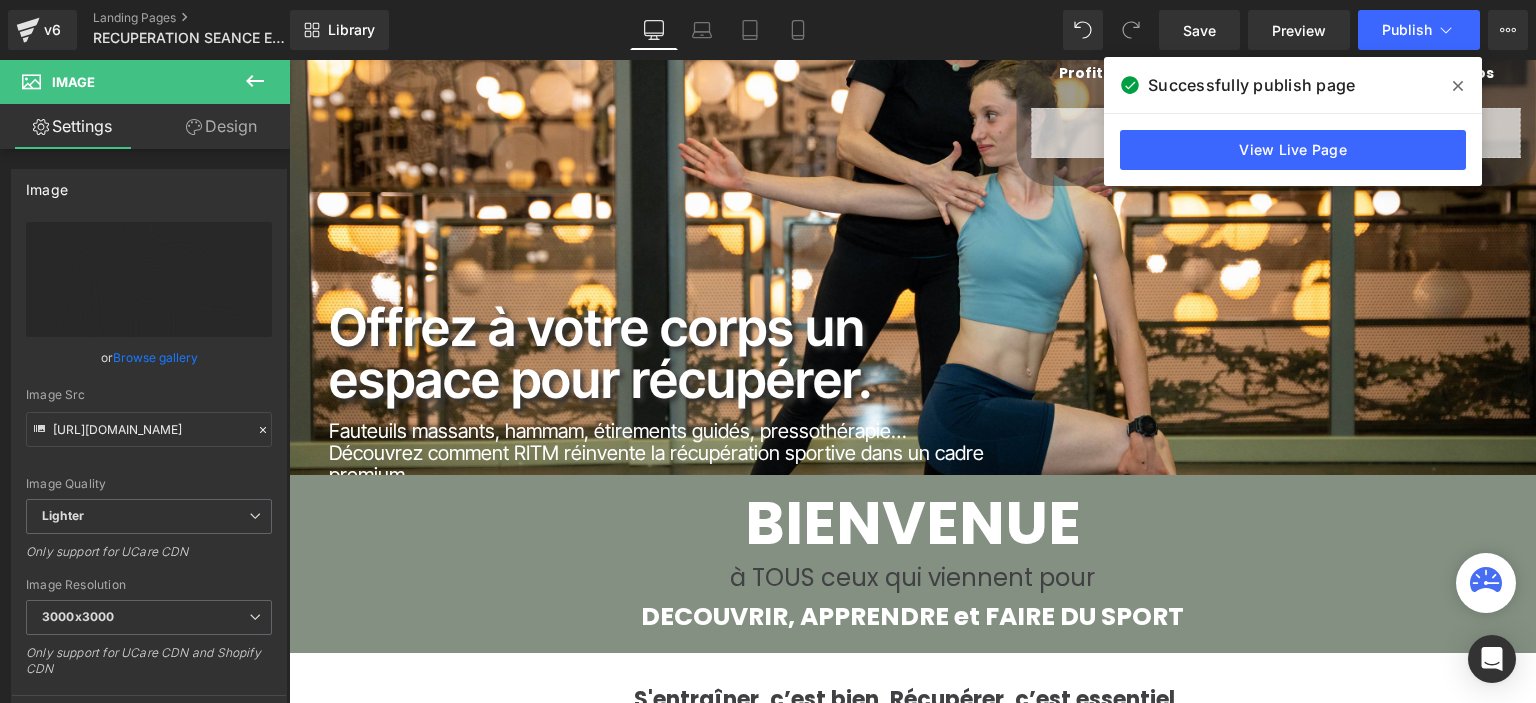 scroll, scrollTop: 0, scrollLeft: 0, axis: both 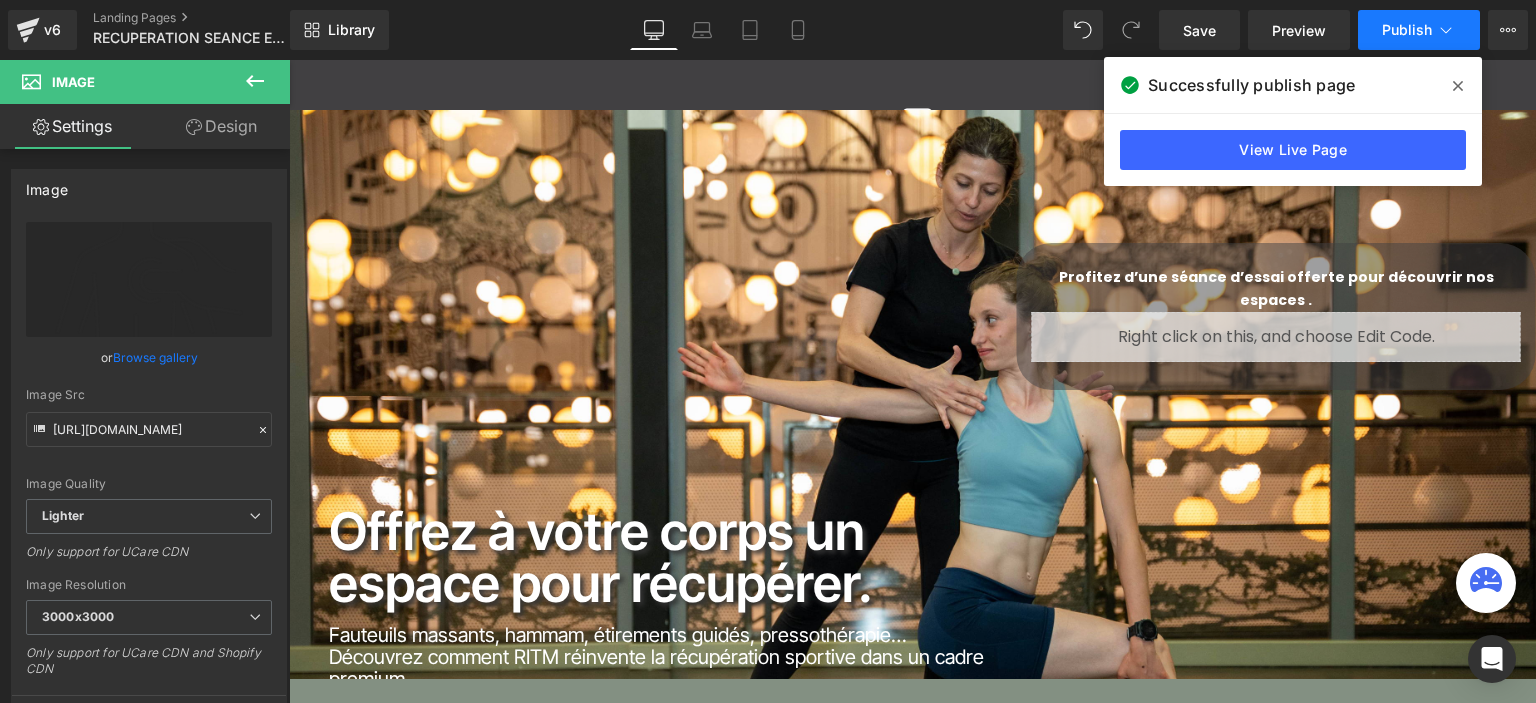 click on "Publish" at bounding box center (1407, 30) 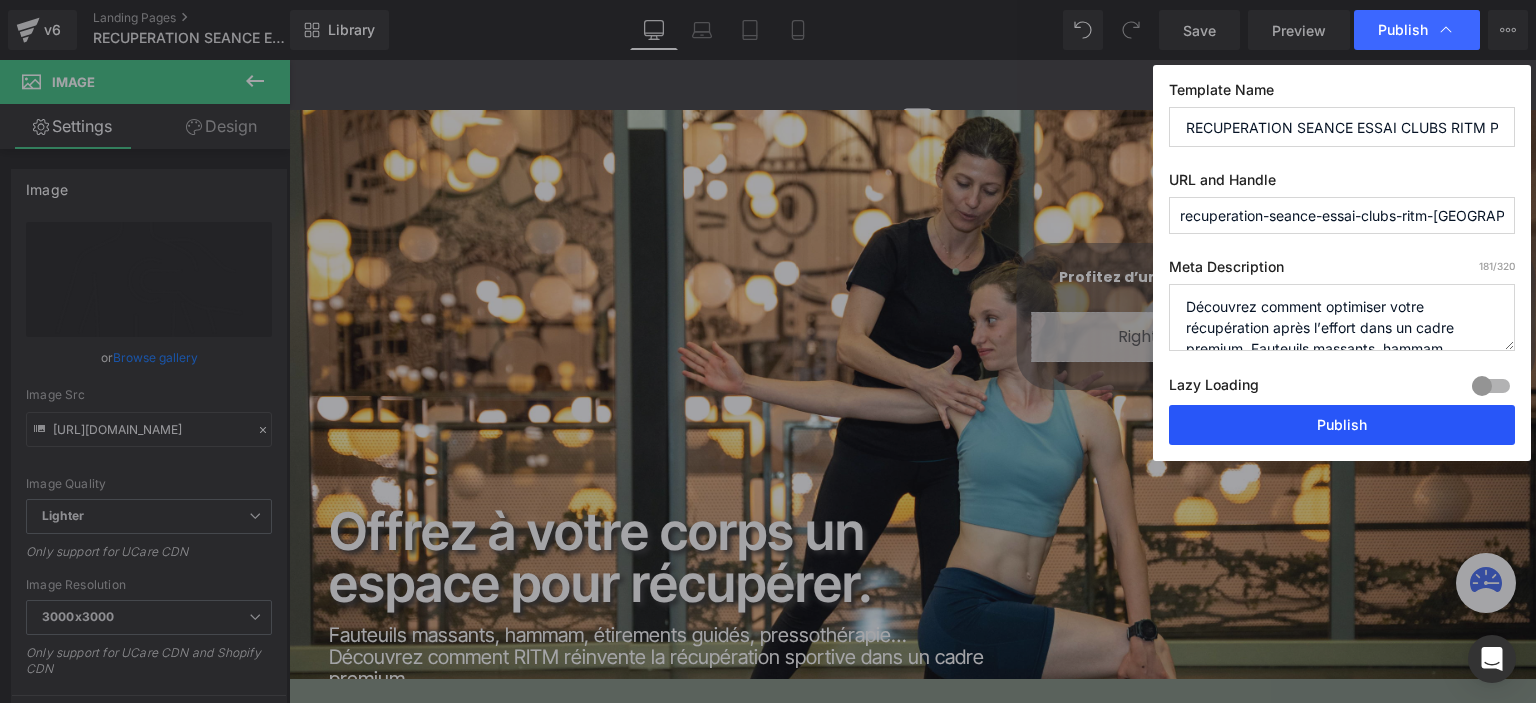 click on "Publish" at bounding box center [1342, 425] 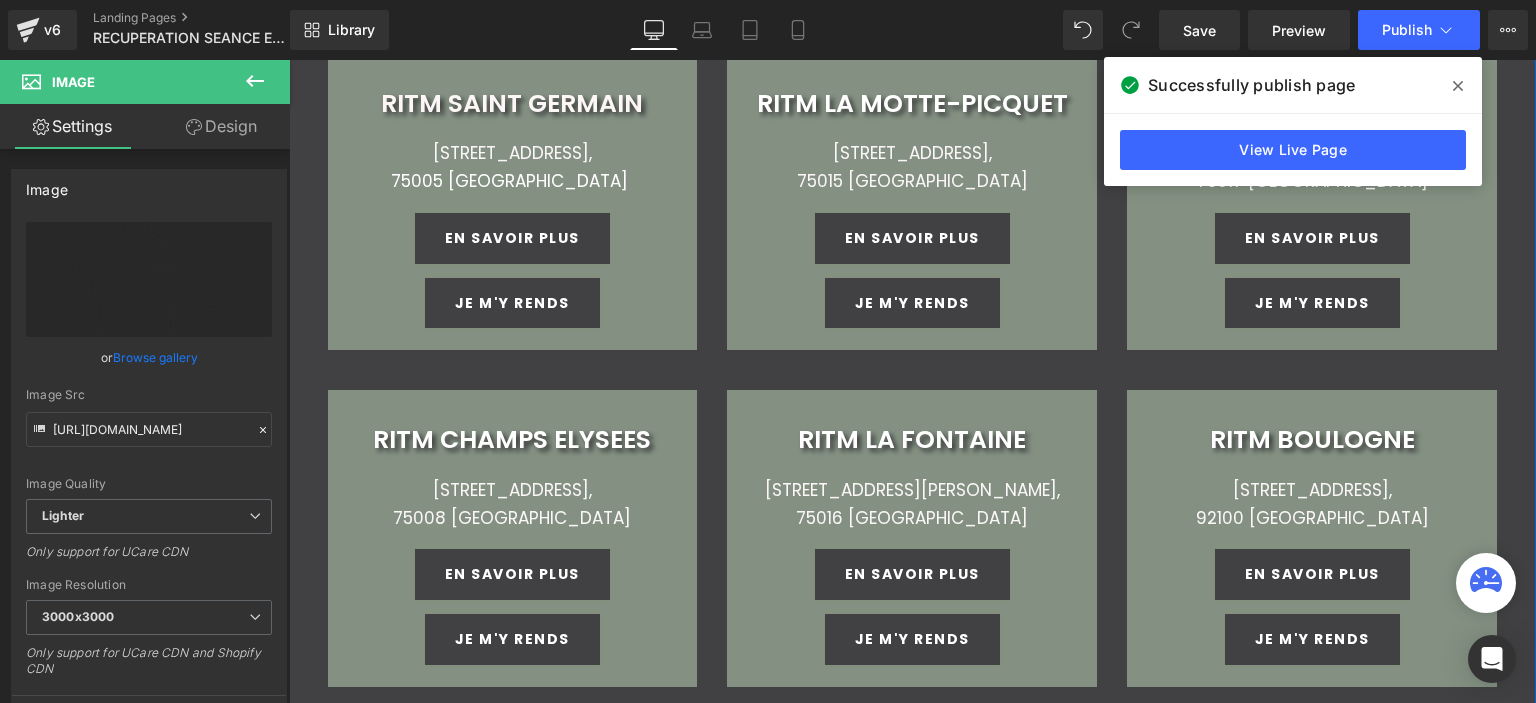 scroll, scrollTop: 3600, scrollLeft: 0, axis: vertical 